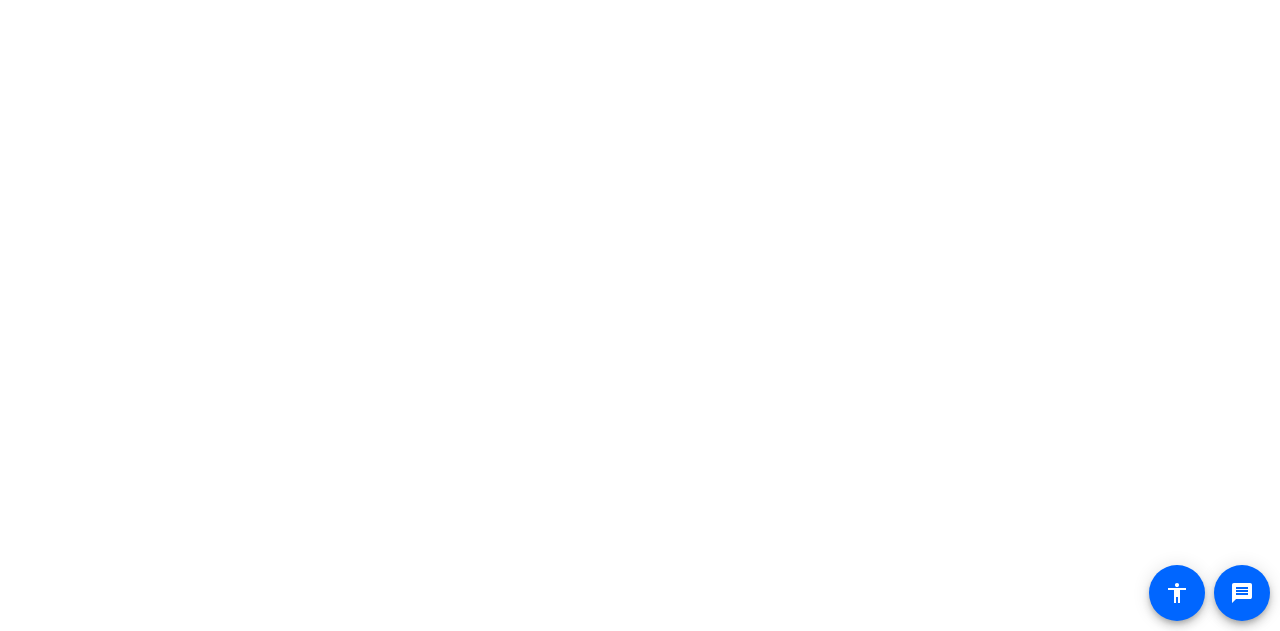 scroll, scrollTop: 0, scrollLeft: 0, axis: both 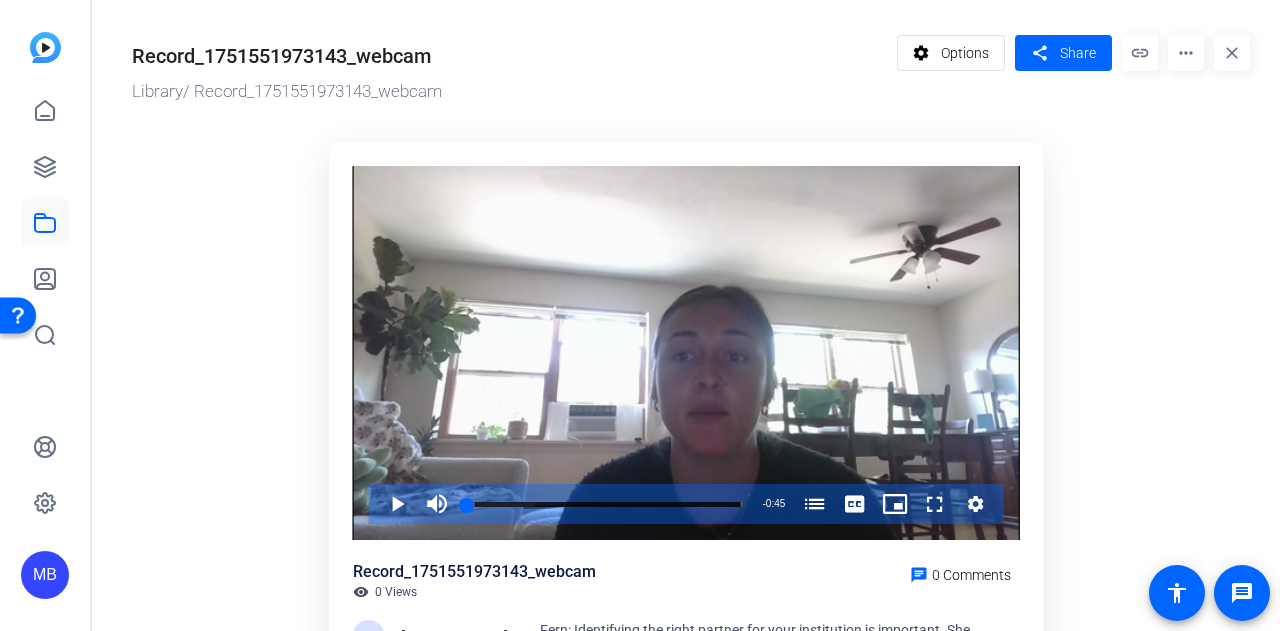 click on "Record_1751551973143_webcam" 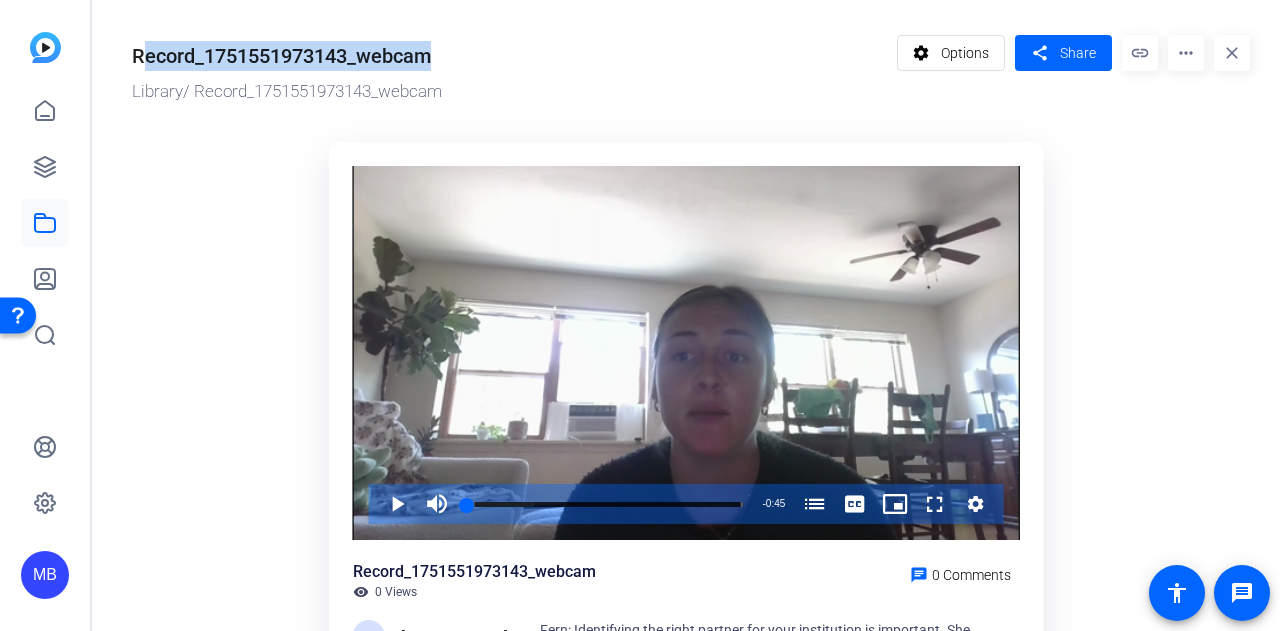 click on "Record_1751551973143_webcam" 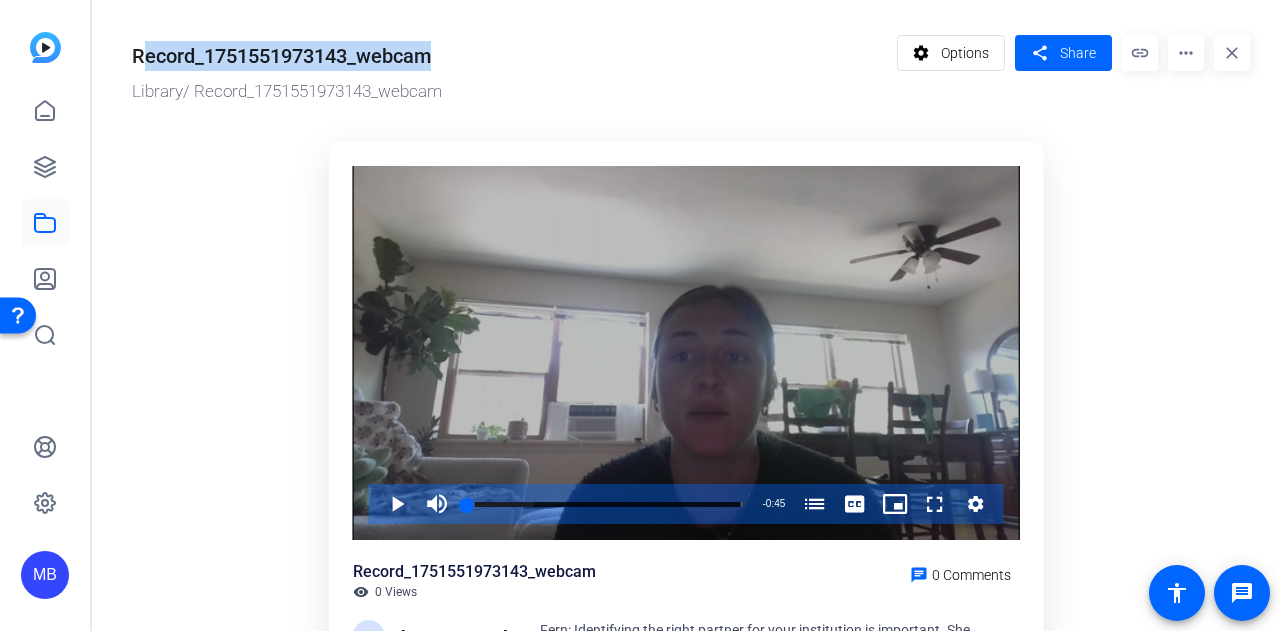 scroll, scrollTop: 176, scrollLeft: 0, axis: vertical 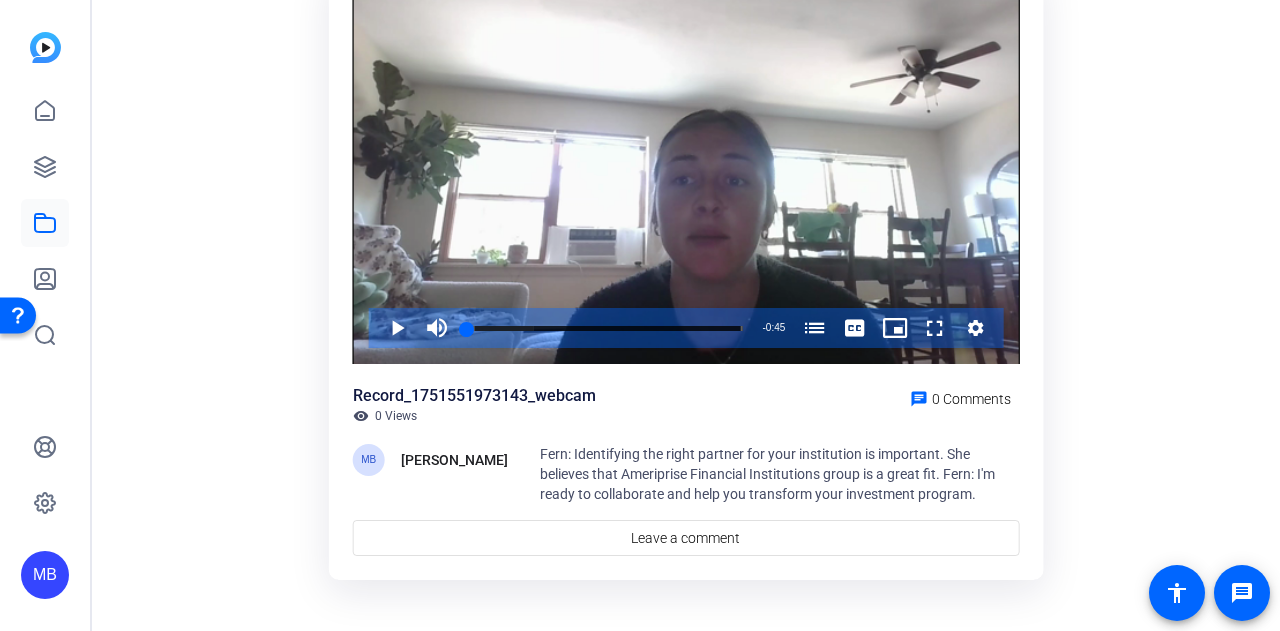 click on "Record_1751551973143_webcam" 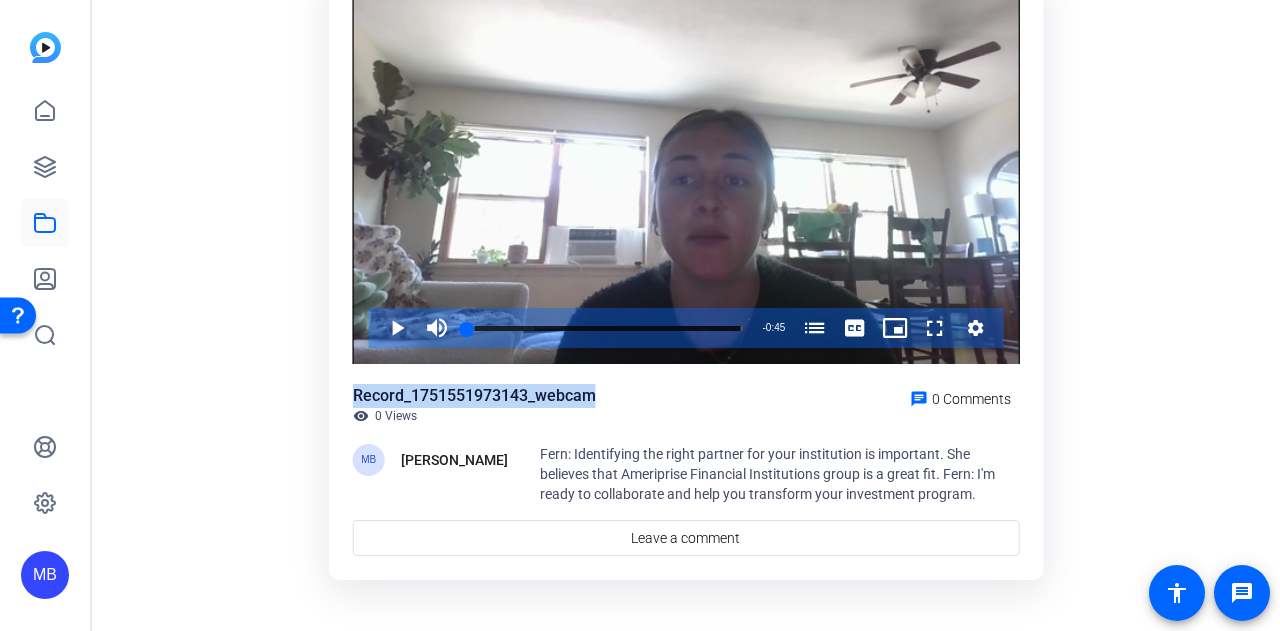 click on "Record_1751551973143_webcam" 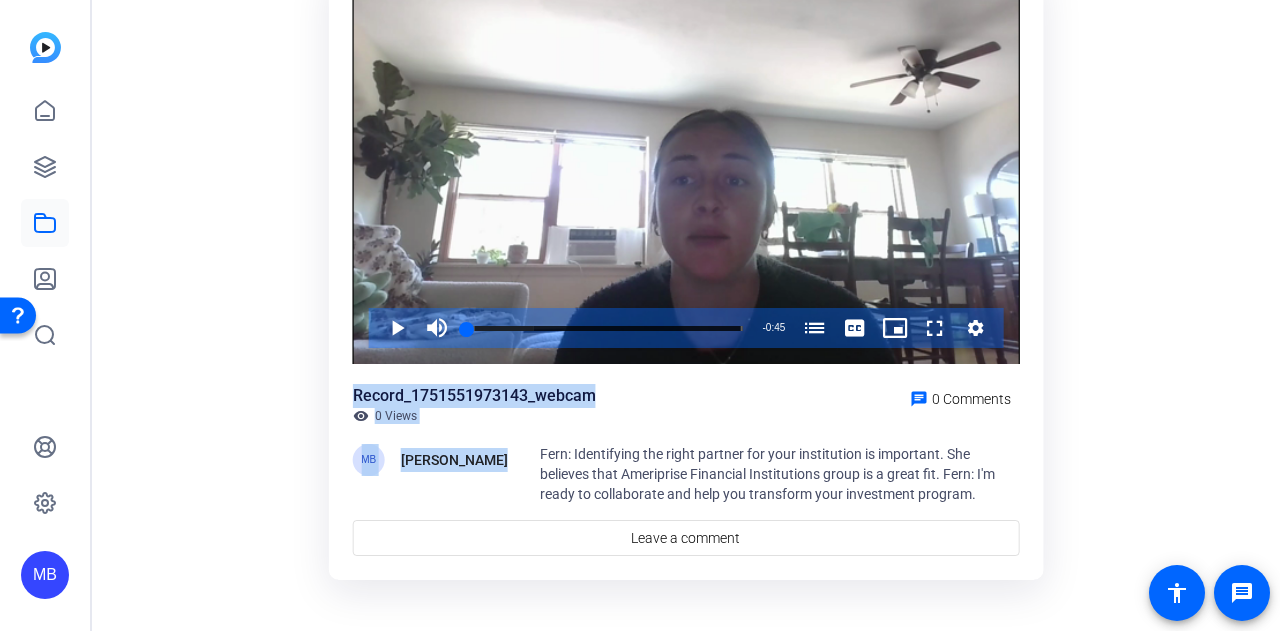 drag, startPoint x: 470, startPoint y: 404, endPoint x: 450, endPoint y: 487, distance: 85.37564 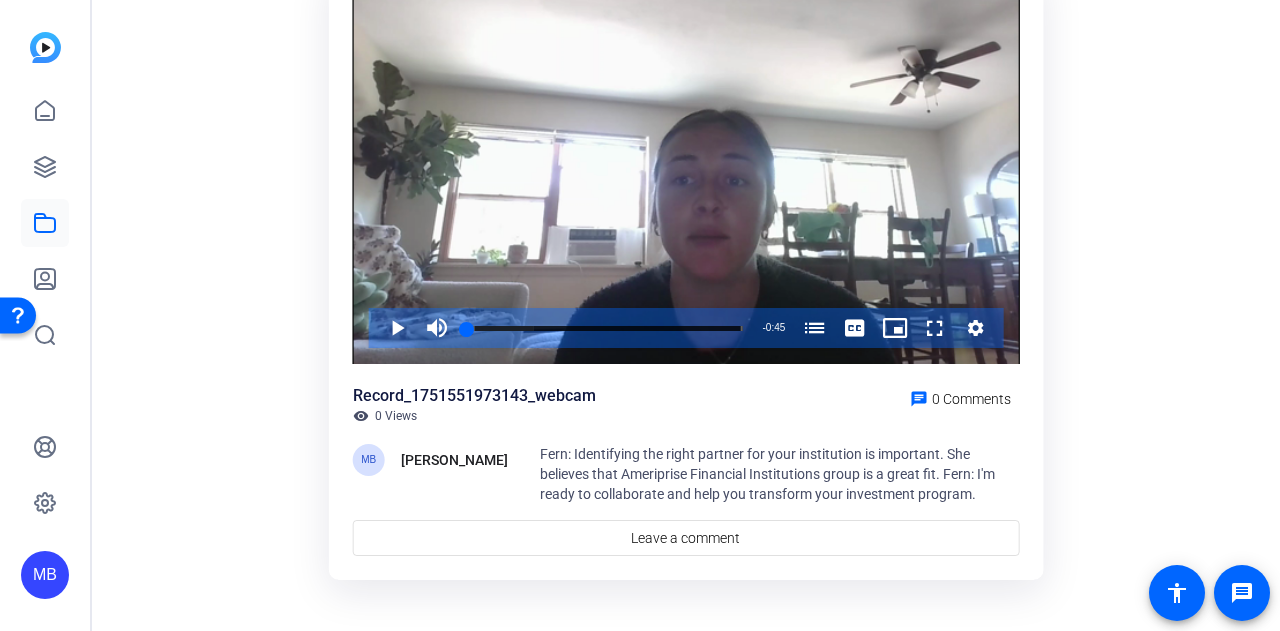 scroll, scrollTop: 0, scrollLeft: 0, axis: both 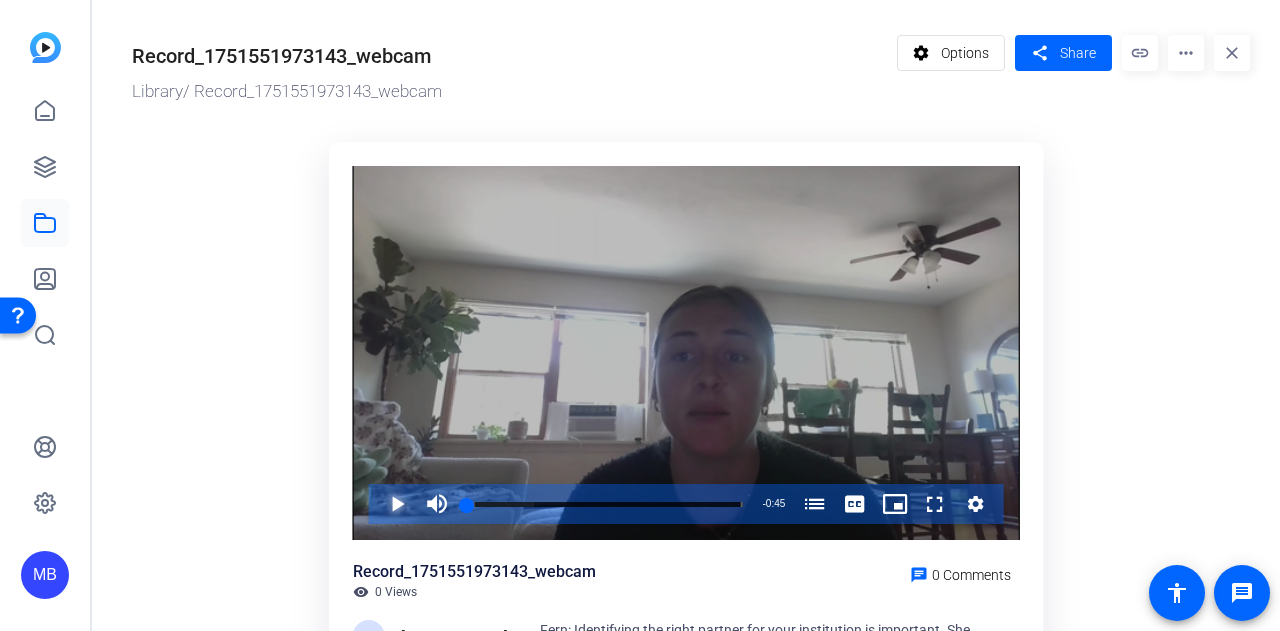 click at bounding box center (377, 504) 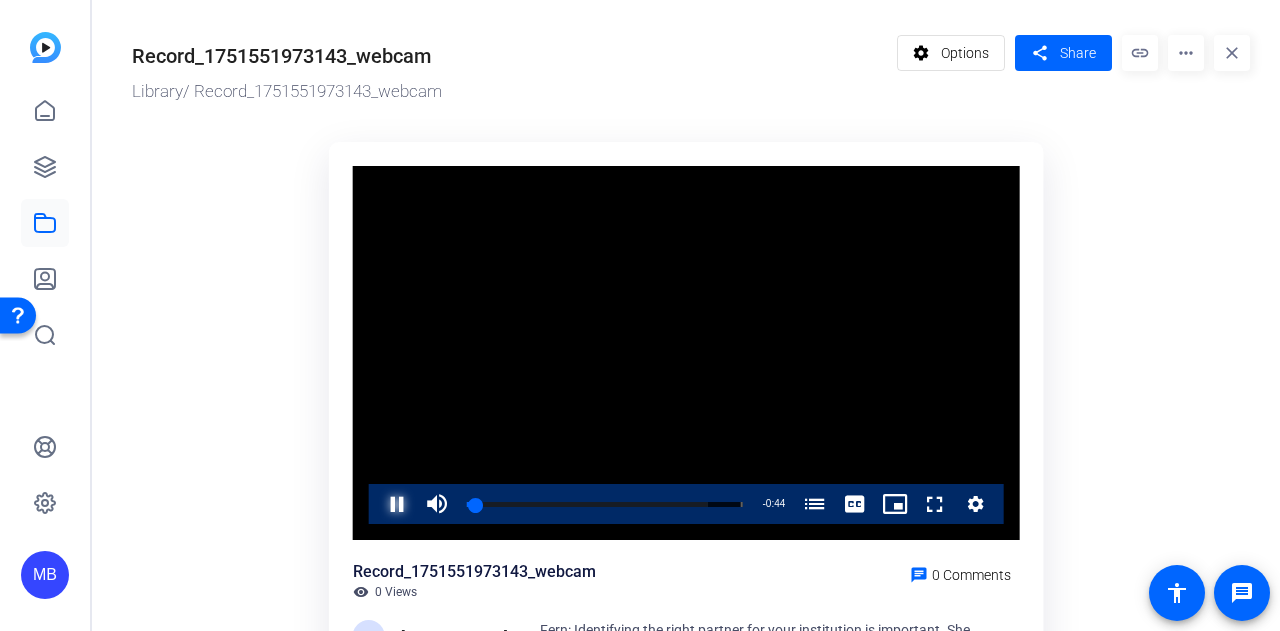click at bounding box center [377, 504] 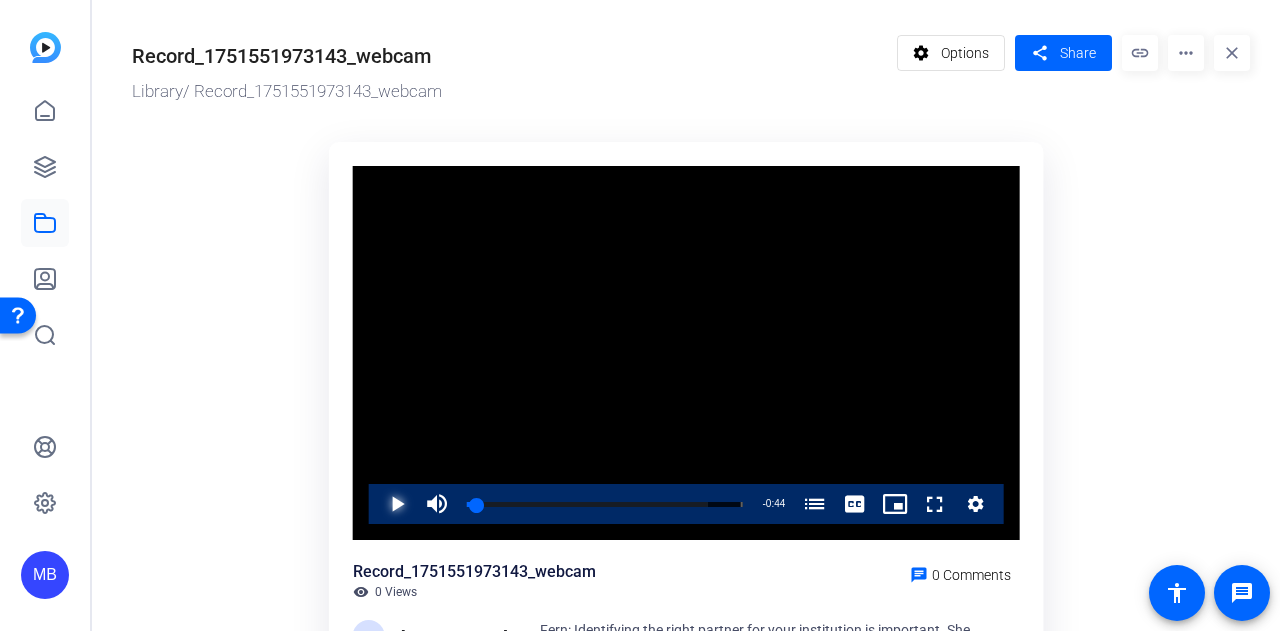 type 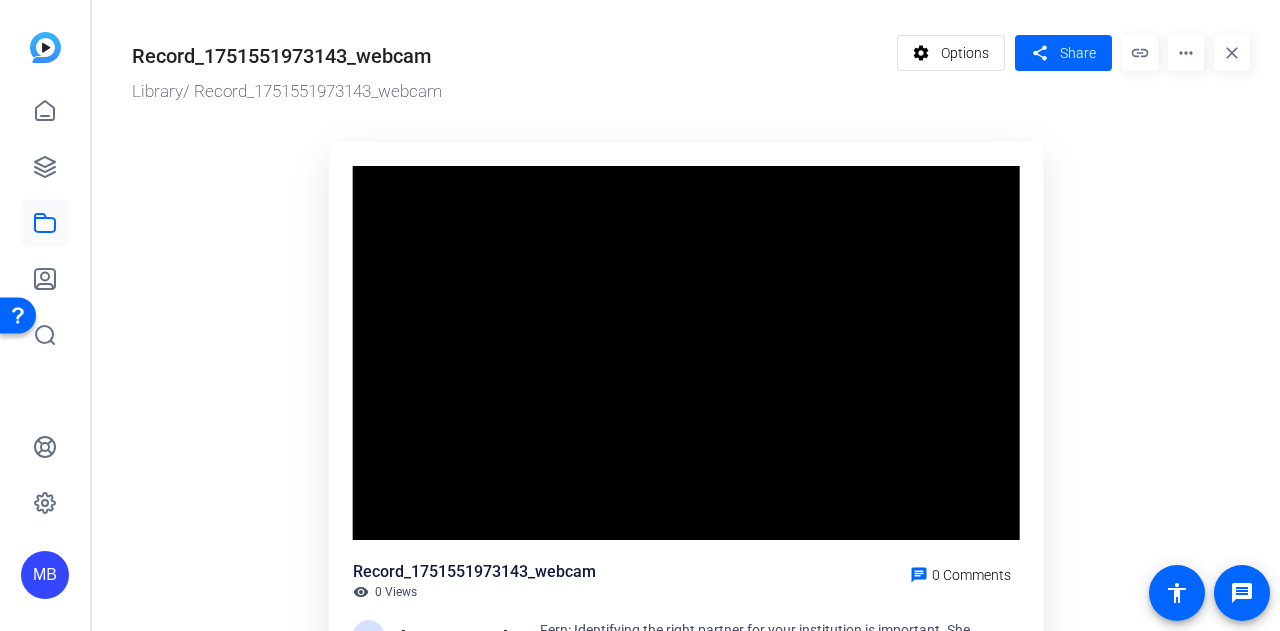 click on "Video Player is loading. Play Video Pause Mute Current Time  0:05 / Duration  0:45 Loaded :  87.54% 0:07 0:05 Ameriprise Financial Institutions Group (00:01) Stream Type  LIVE Seek to live, currently behind live LIVE Remaining Time  - 0:40   1x Playback Rate Chapters Chapters Ameriprise Financial Institutions Group (00:01) , selected Descriptions descriptions off , selected Captions captions settings , opens captions settings dialog captions off , selected English  Captions Audio Track default , selected Picture-in-Picture Fullscreen This is a modal window. Beginning of dialog window. Escape will cancel and close the window. Text Color White Black [PERSON_NAME] Blue Yellow Magenta Cyan Transparency Opaque Semi-Transparent Background Color Black White [PERSON_NAME] Blue Yellow Magenta Cyan Transparency Opaque Semi-Transparent Transparent Window Color Black White [PERSON_NAME] Blue Yellow Magenta Cyan Transparency Transparent Semi-Transparent Opaque Font Size 50% 75% 100% 125% 150% 175% 200% 300% 400% None Raised" at bounding box center (686, 353) 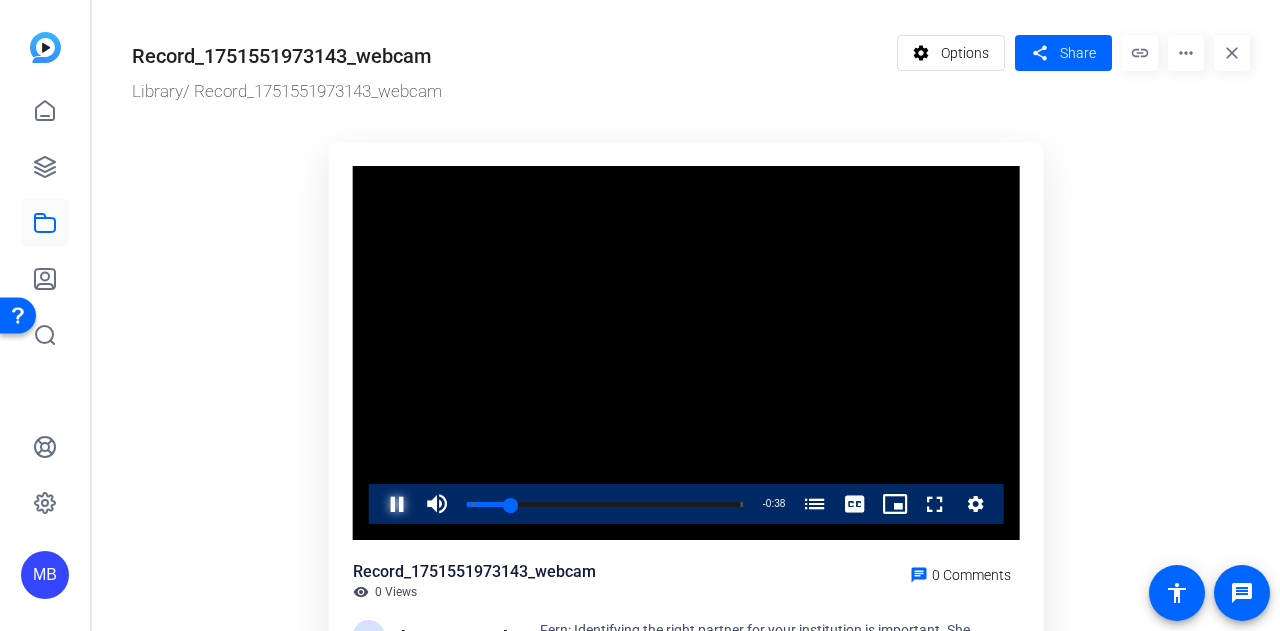 click at bounding box center [377, 504] 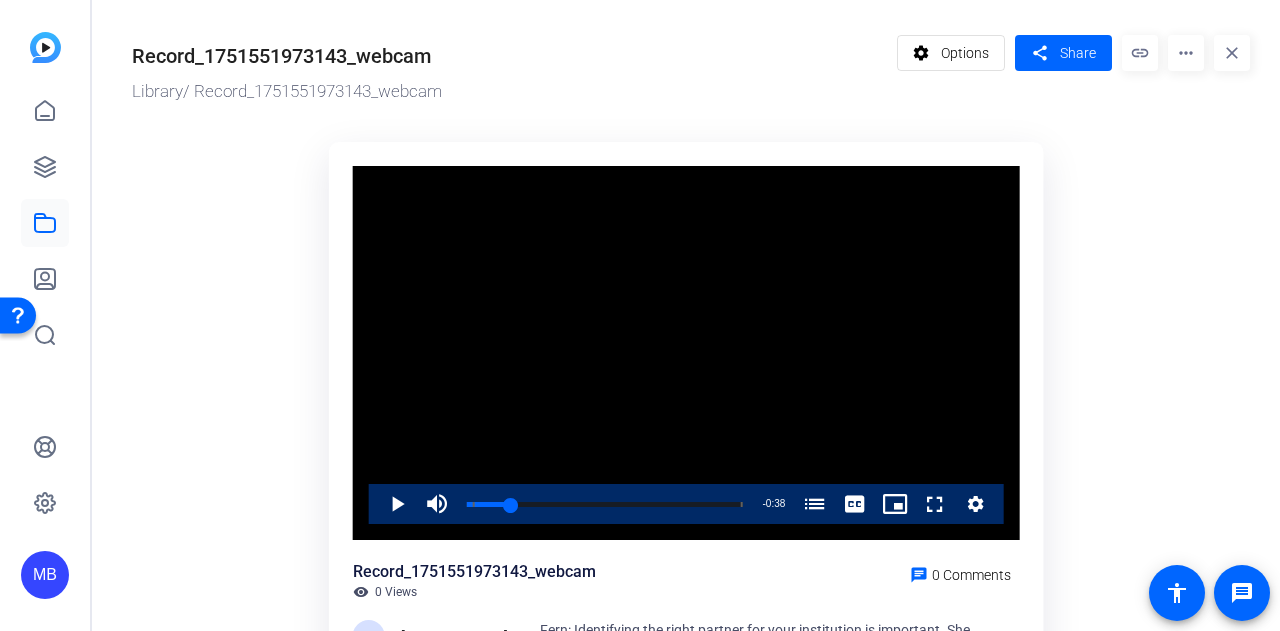 click on "Record_1751551973143_webcam" 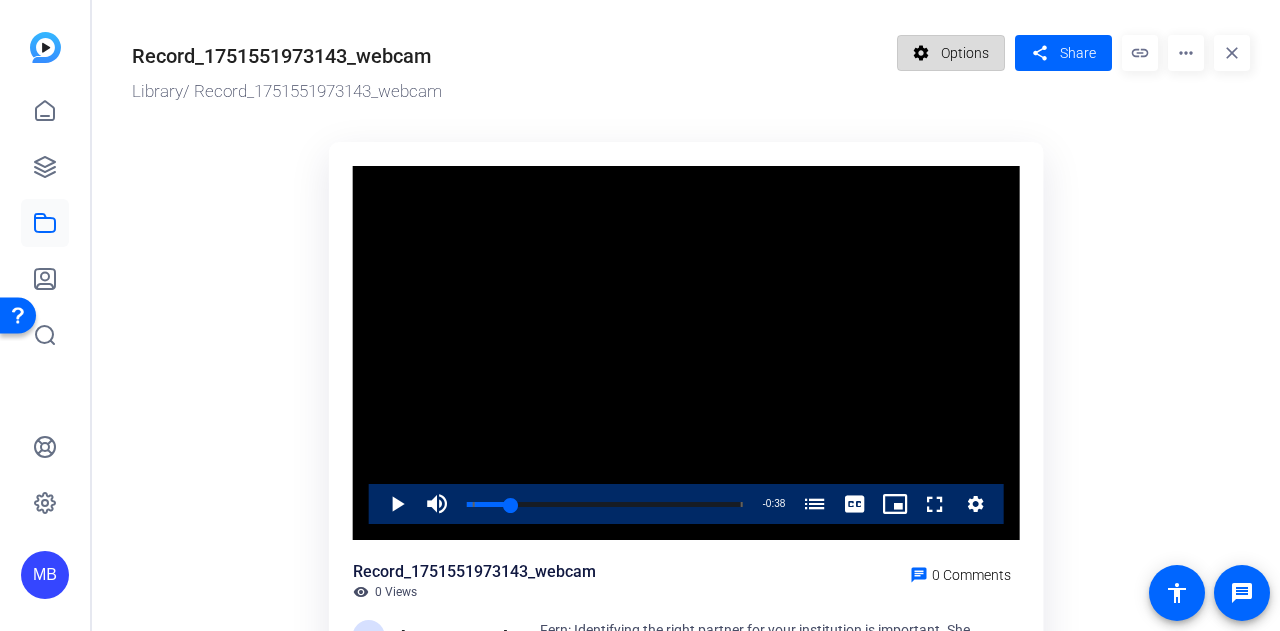 click on "Options" 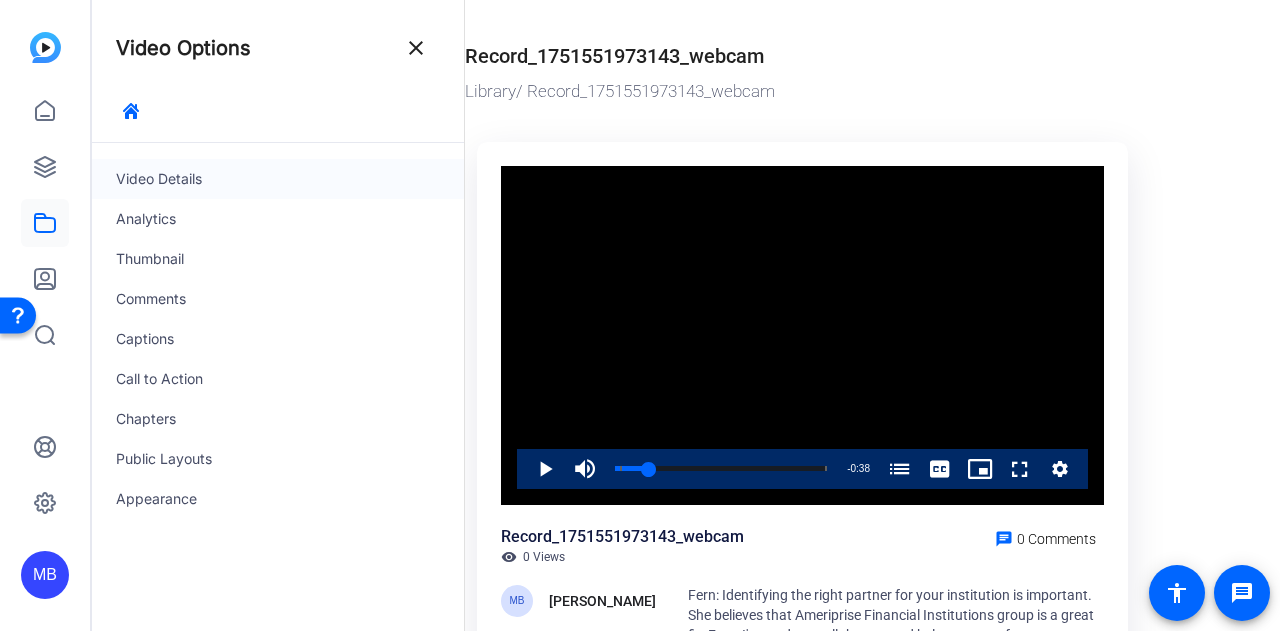 click on "Video Details" 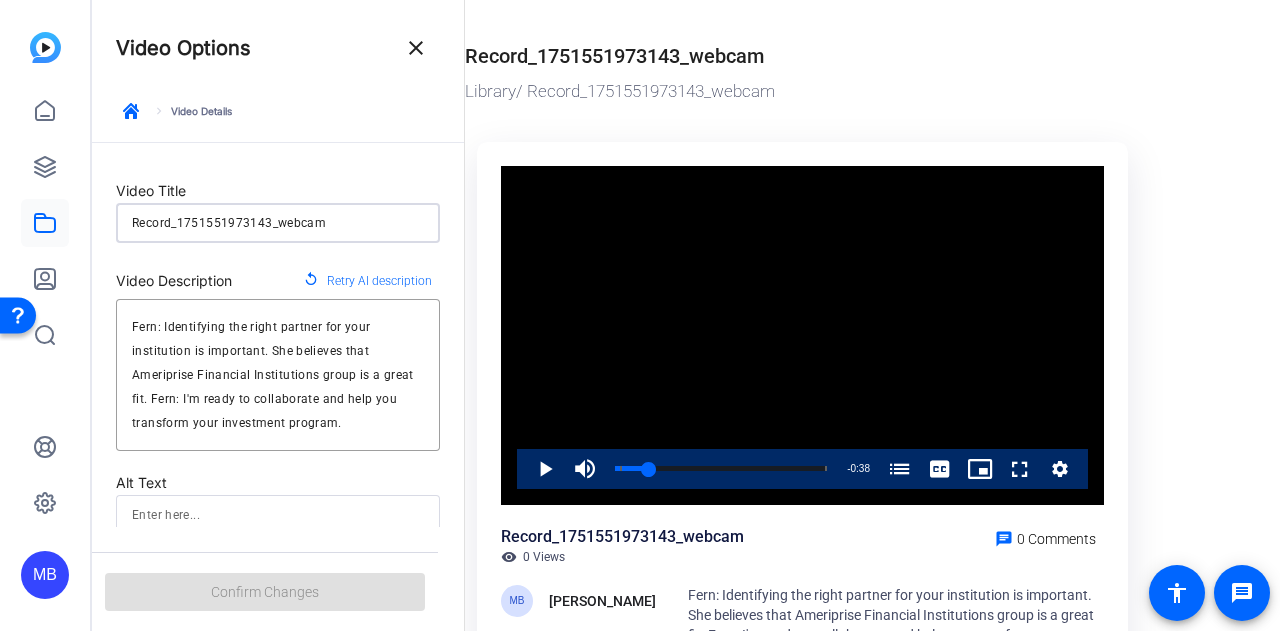 click on "Record_1751551973143_webcam" at bounding box center (278, 223) 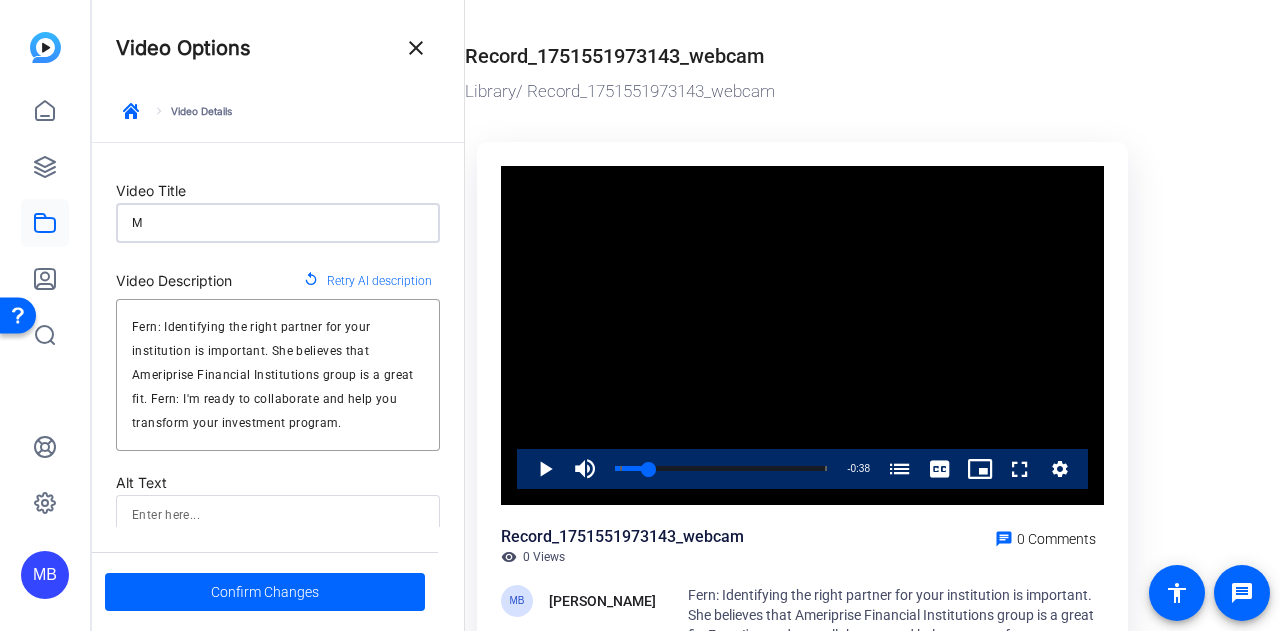 type on "Ma" 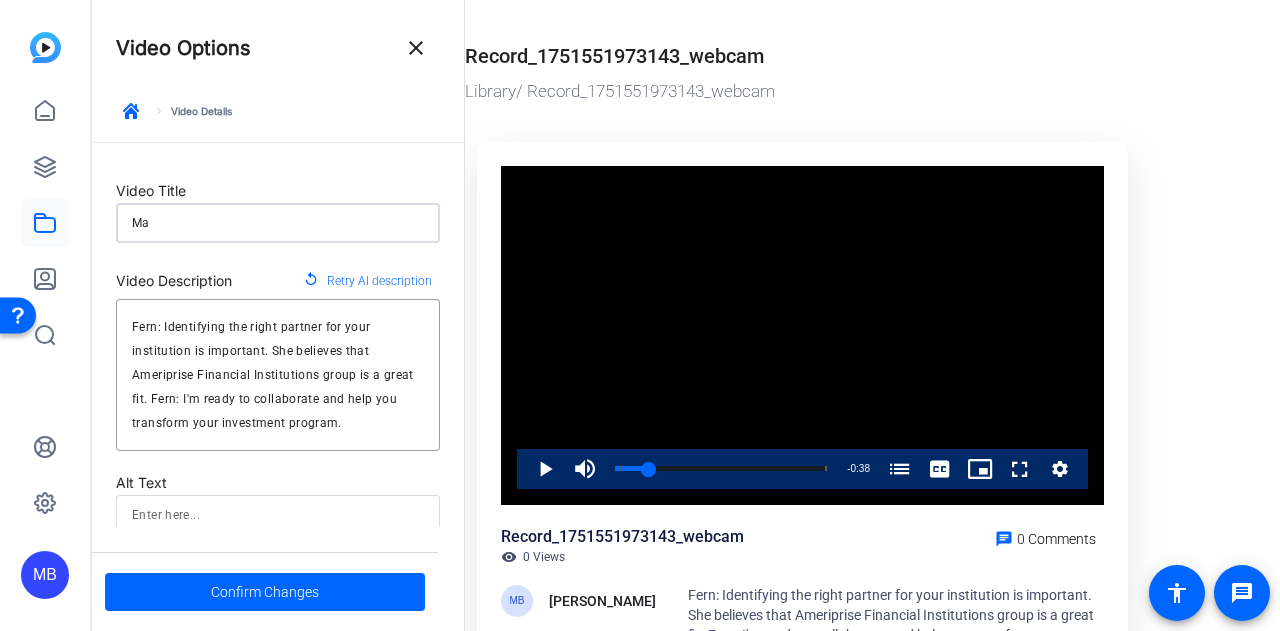 type on "Mag" 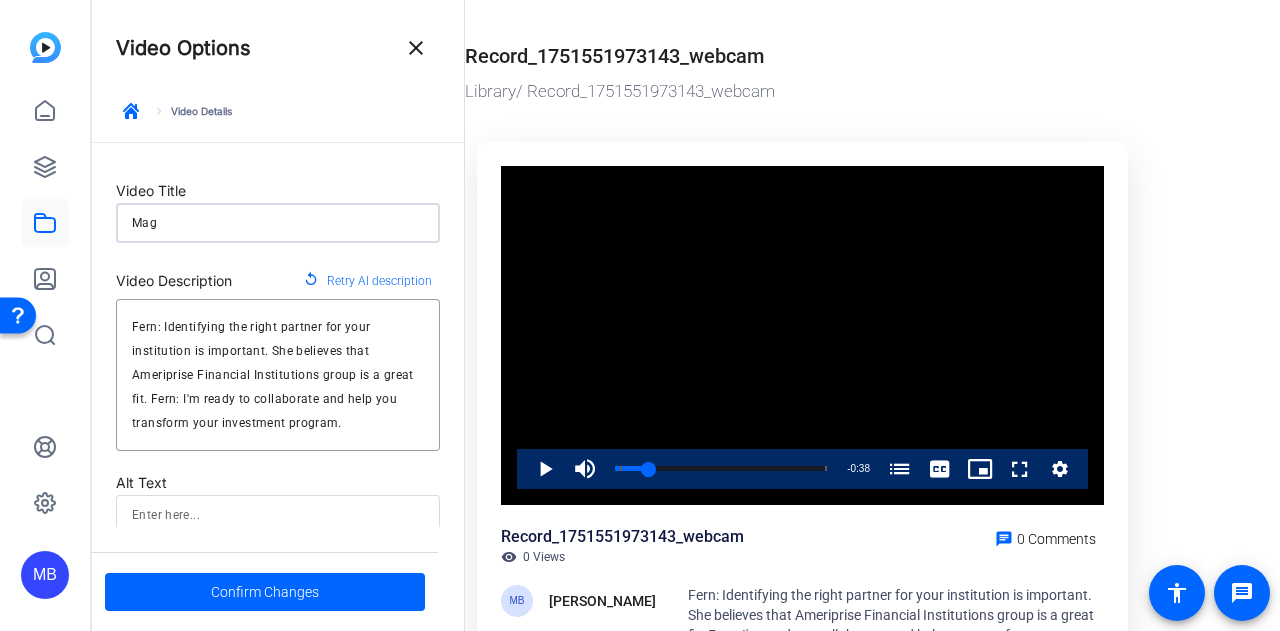 type on "Magg" 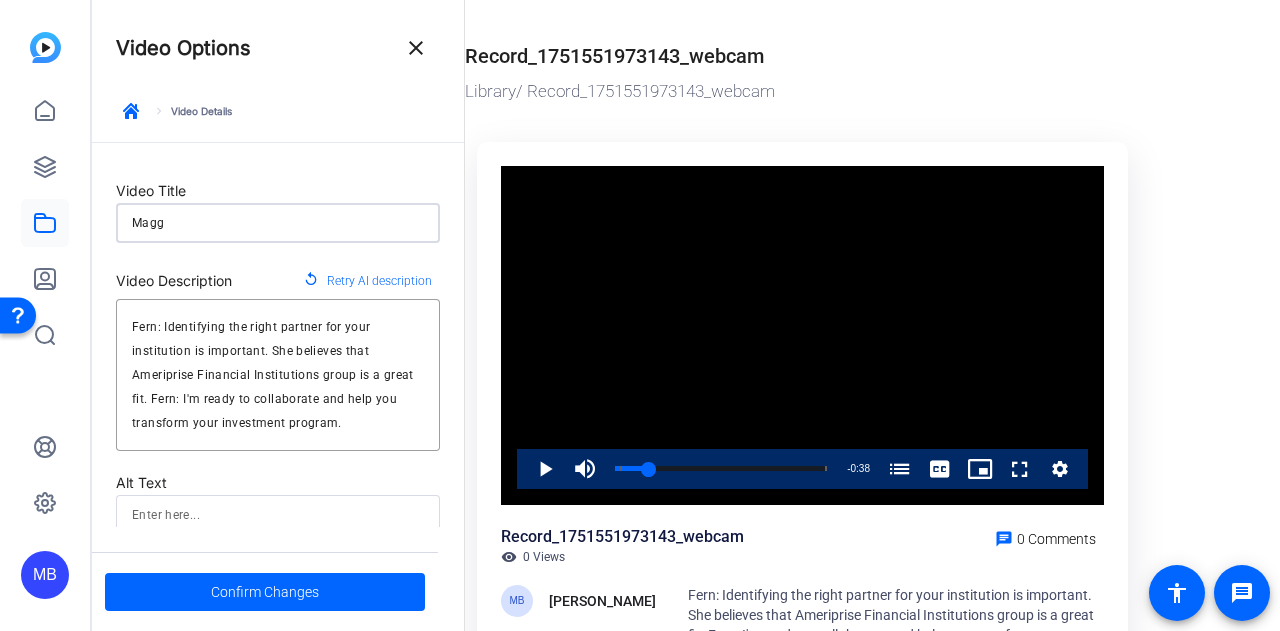 type on "Maggi" 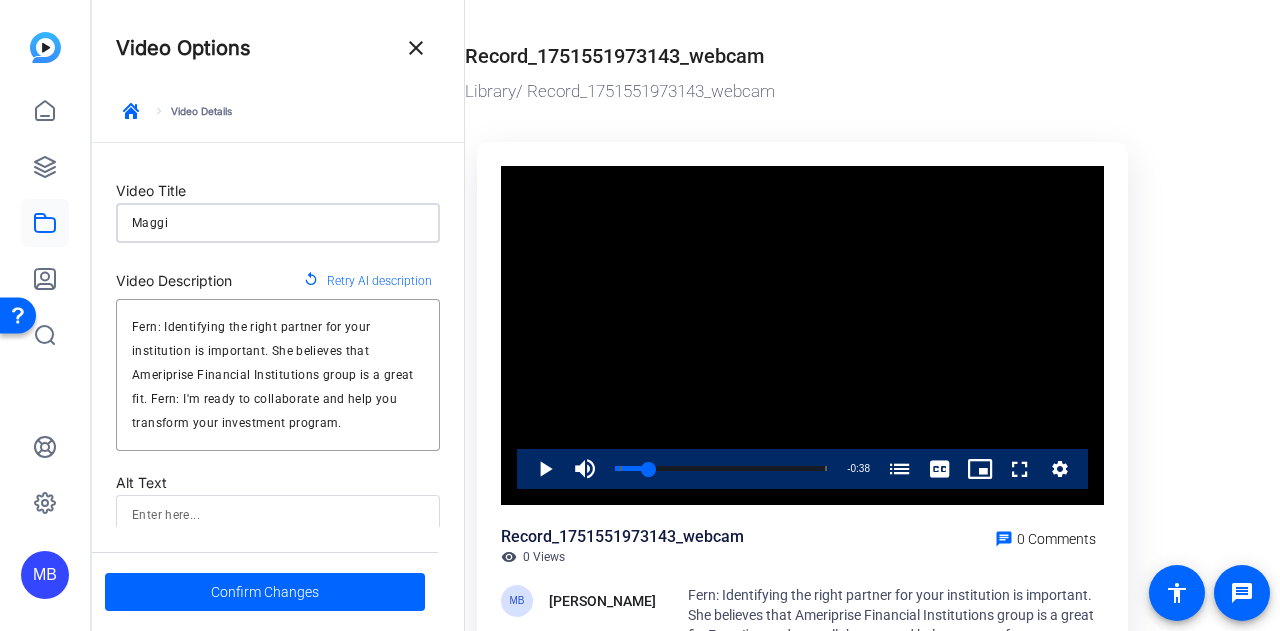 type on "[PERSON_NAME]" 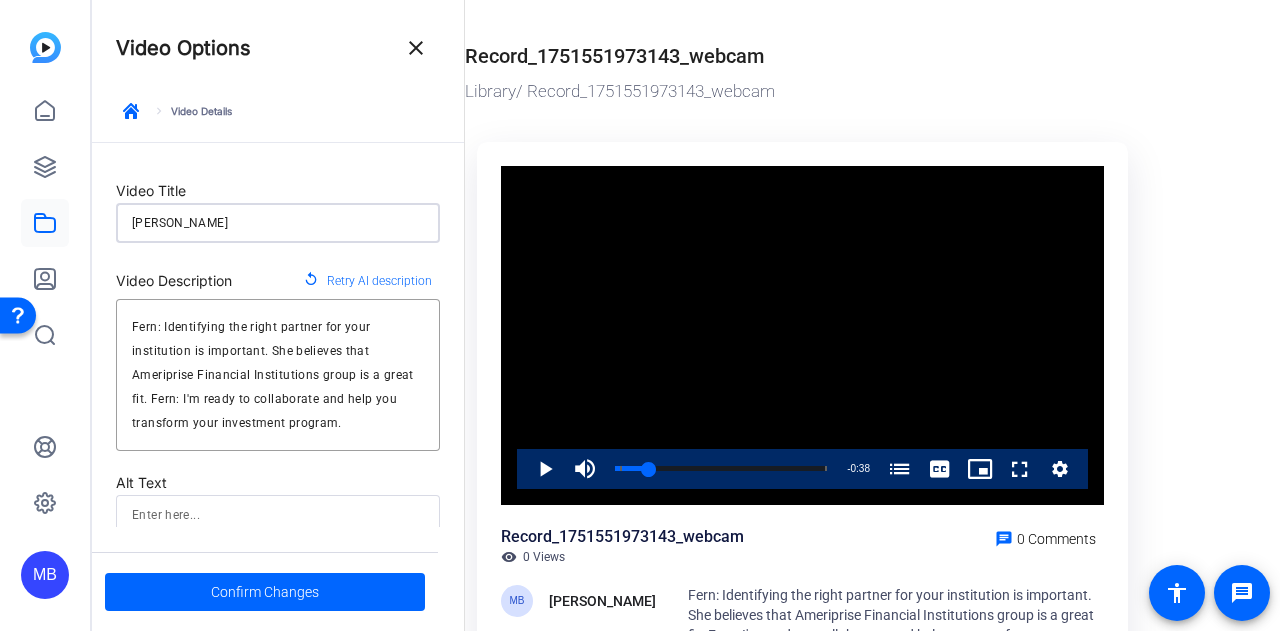 type on "[PERSON_NAME]" 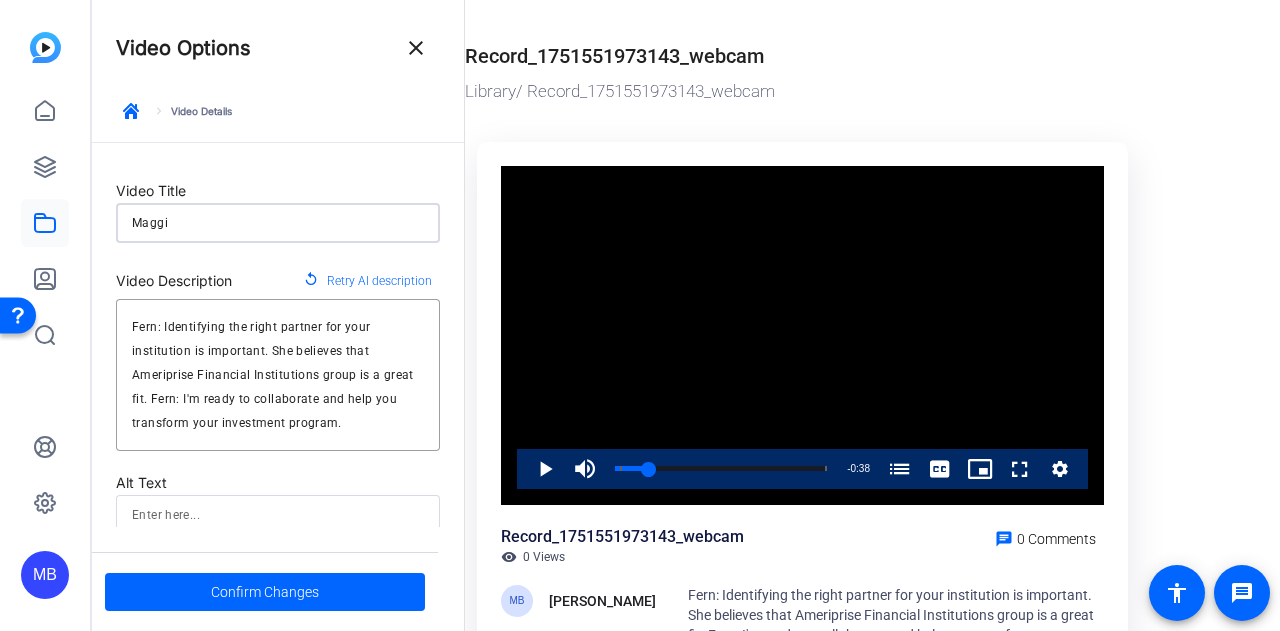 type on "Magg" 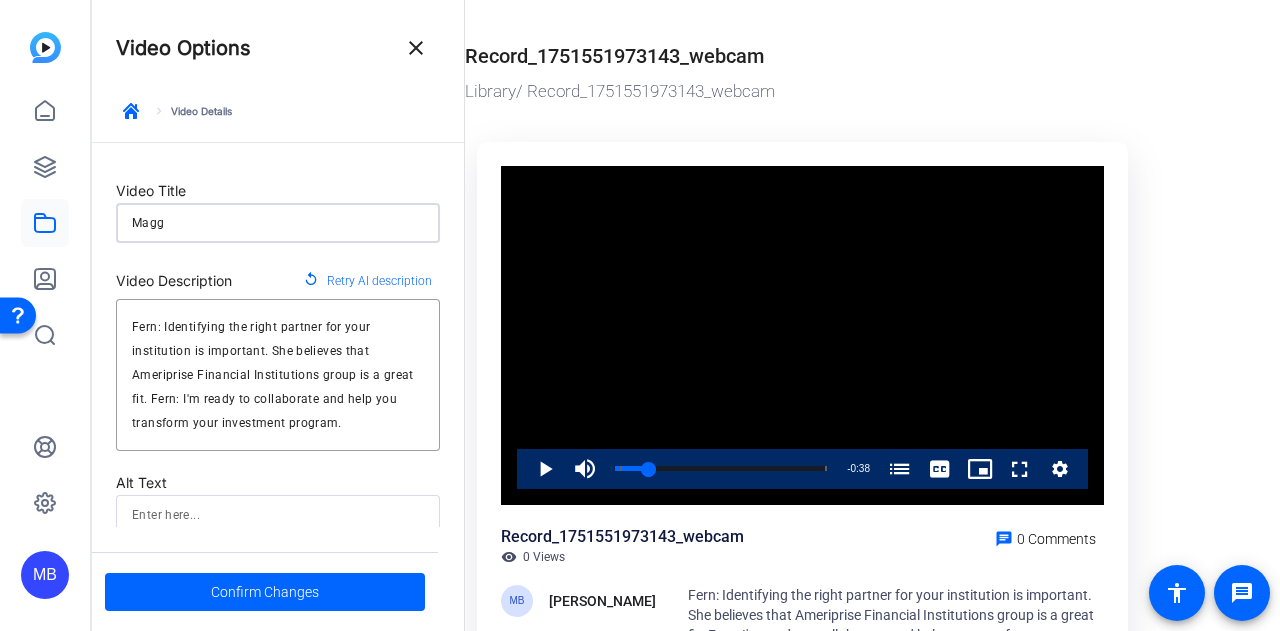 type on "Mag" 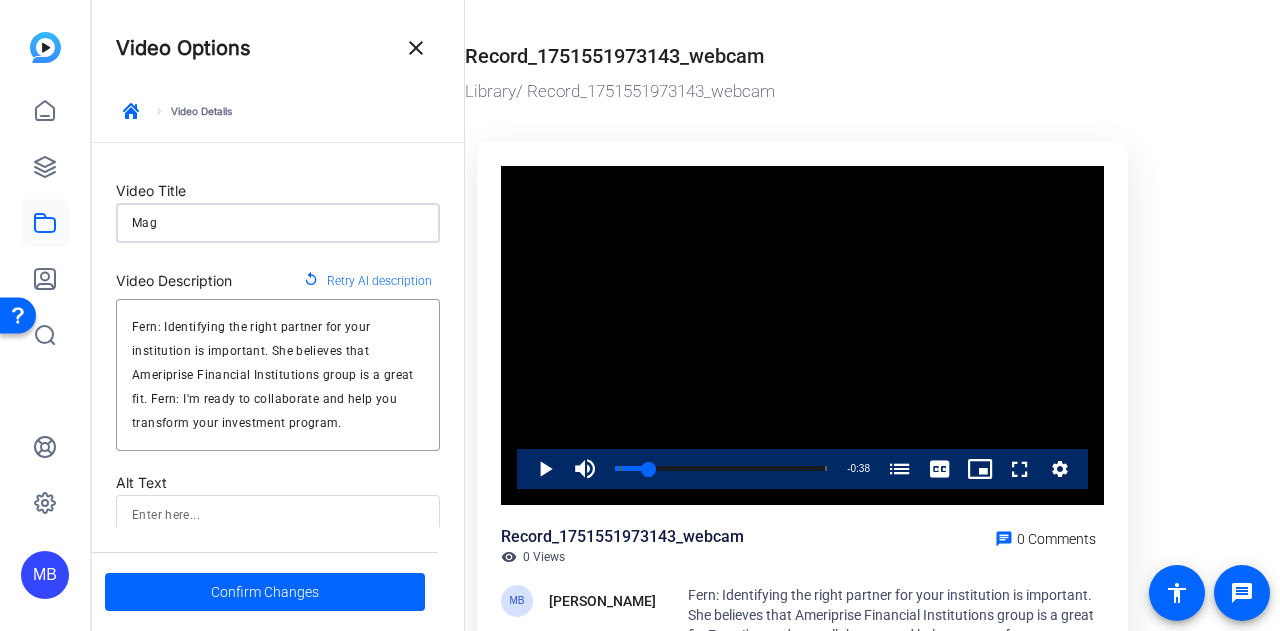 type on "Ma" 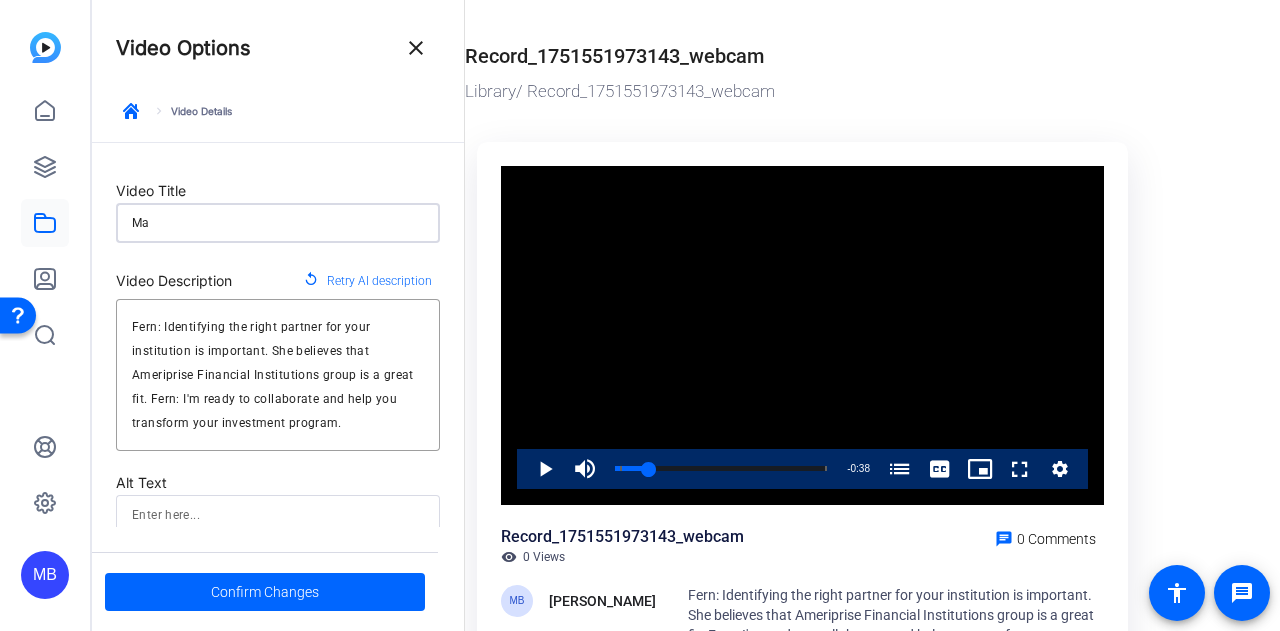 type on "M" 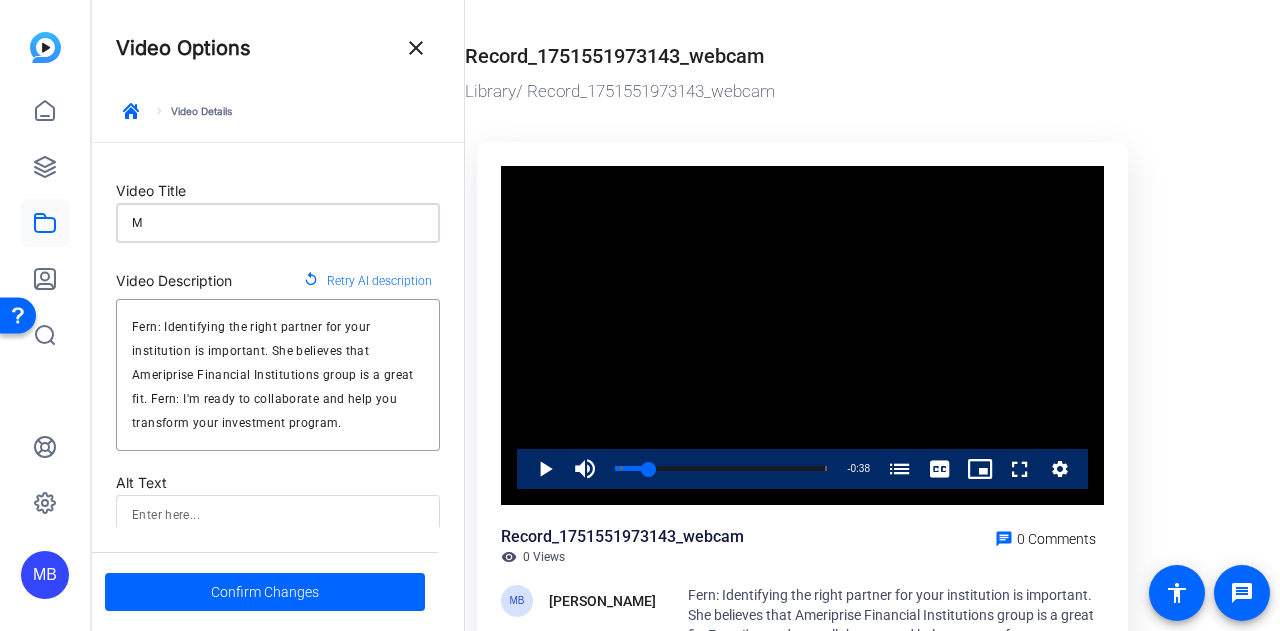 type 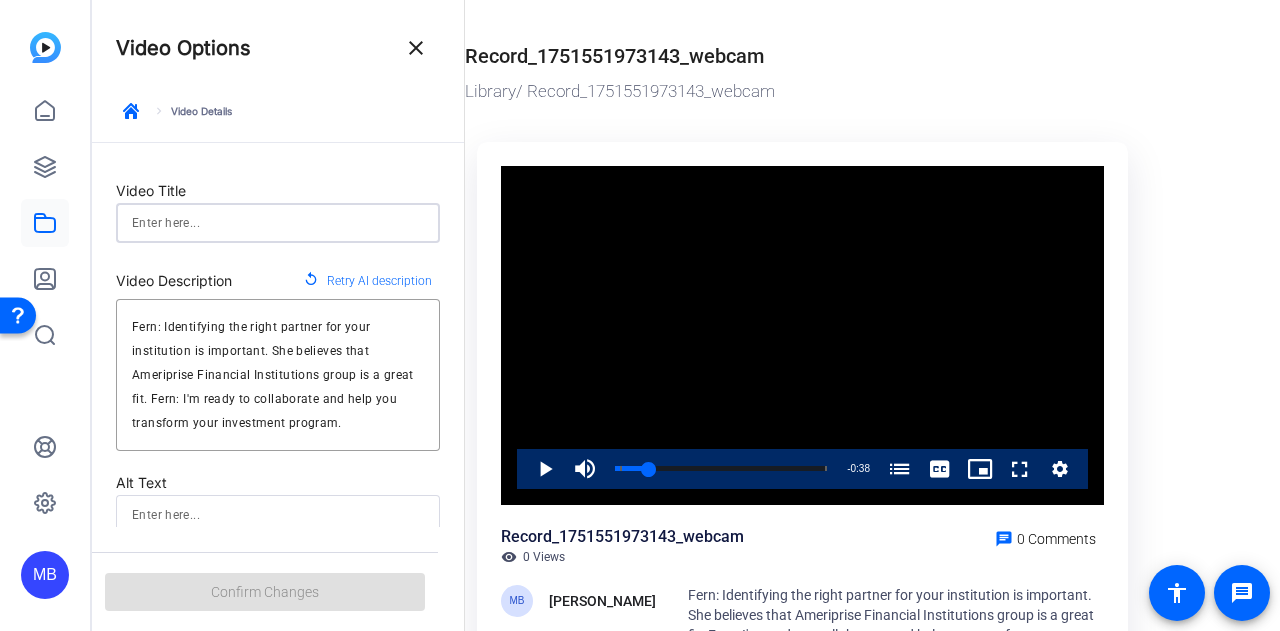 type on "F" 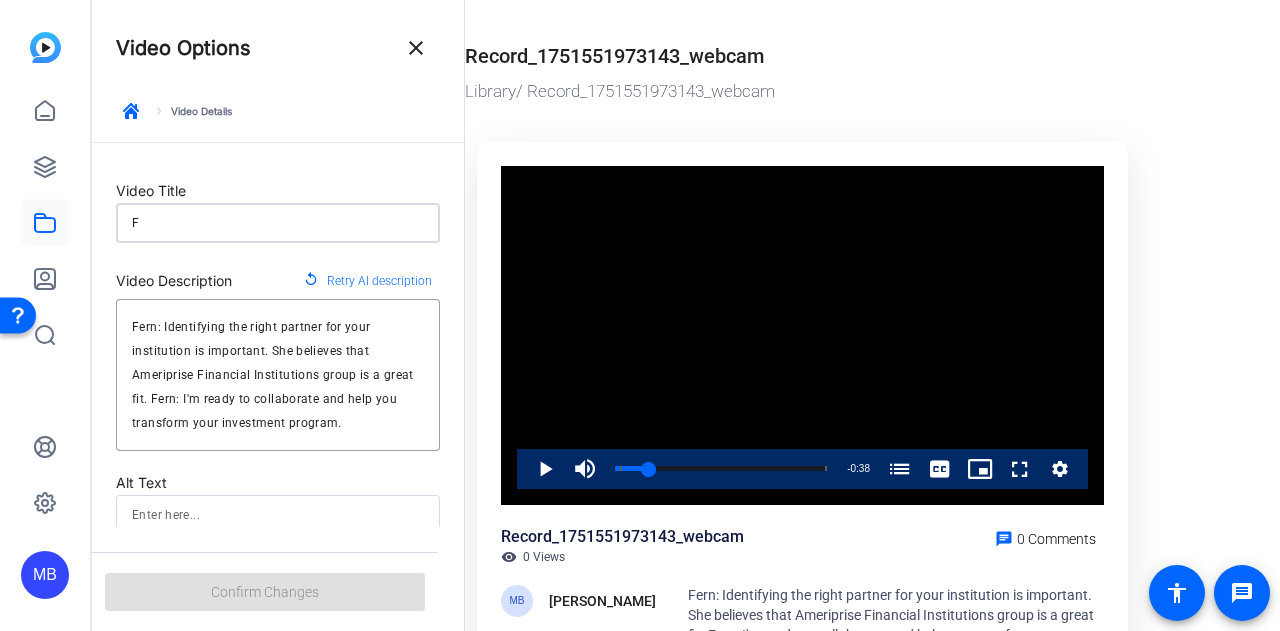 type on "Fe" 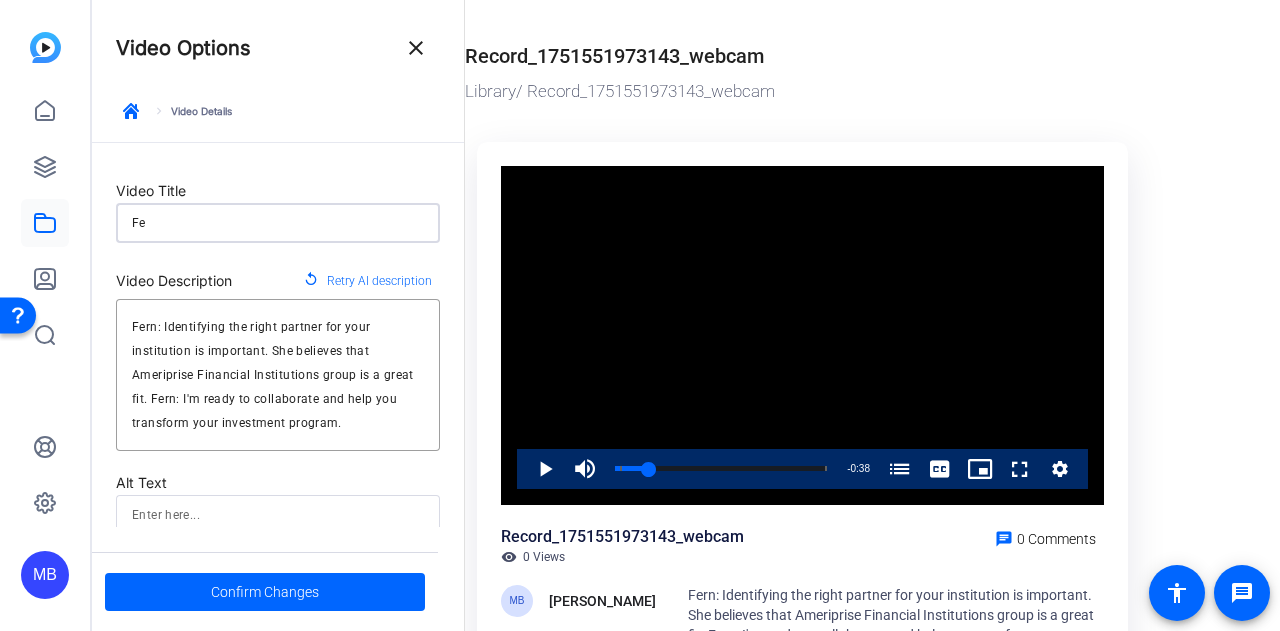 type on "Fer" 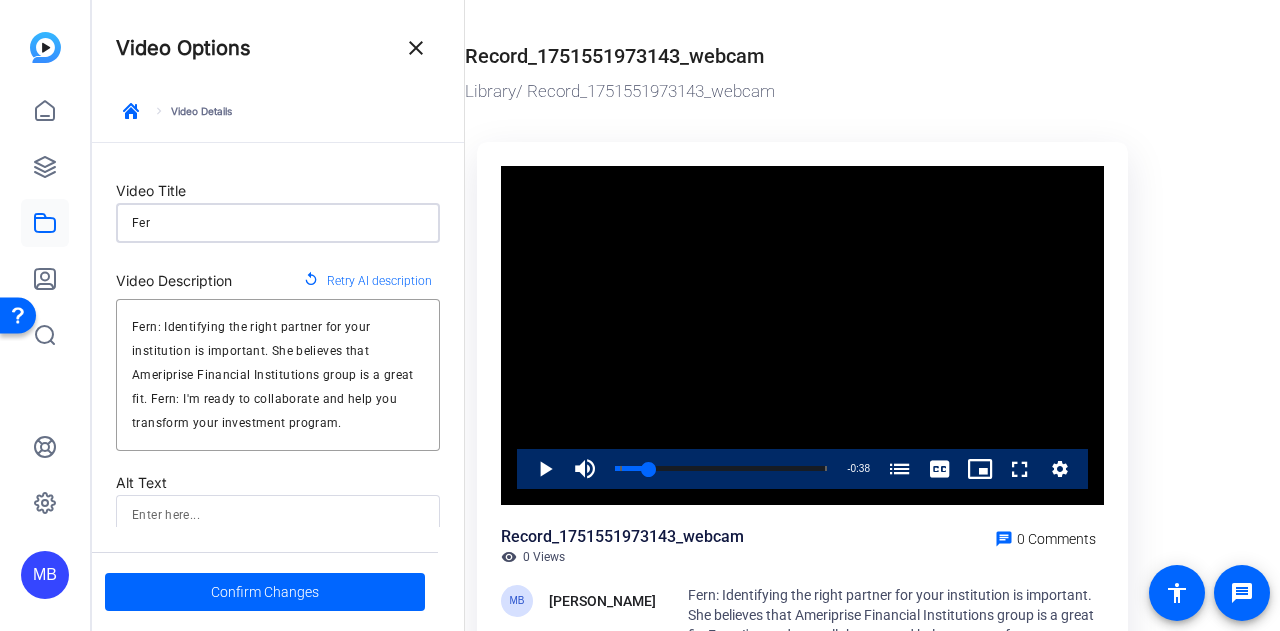 type on "Fern" 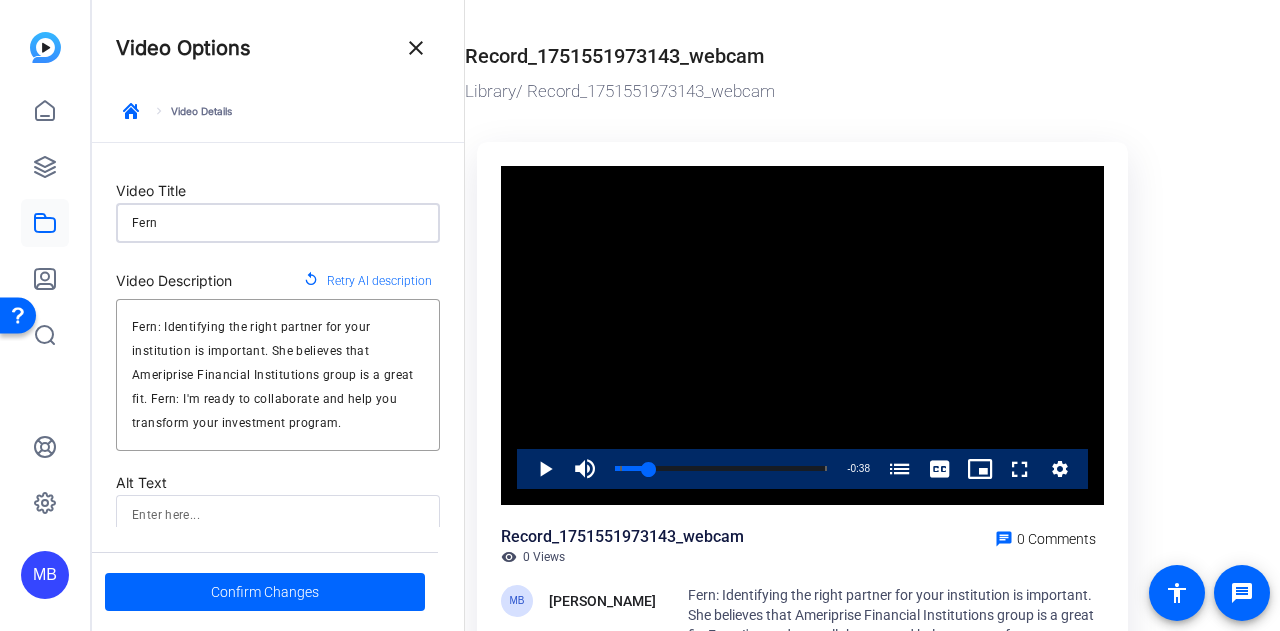 type on "Fern" 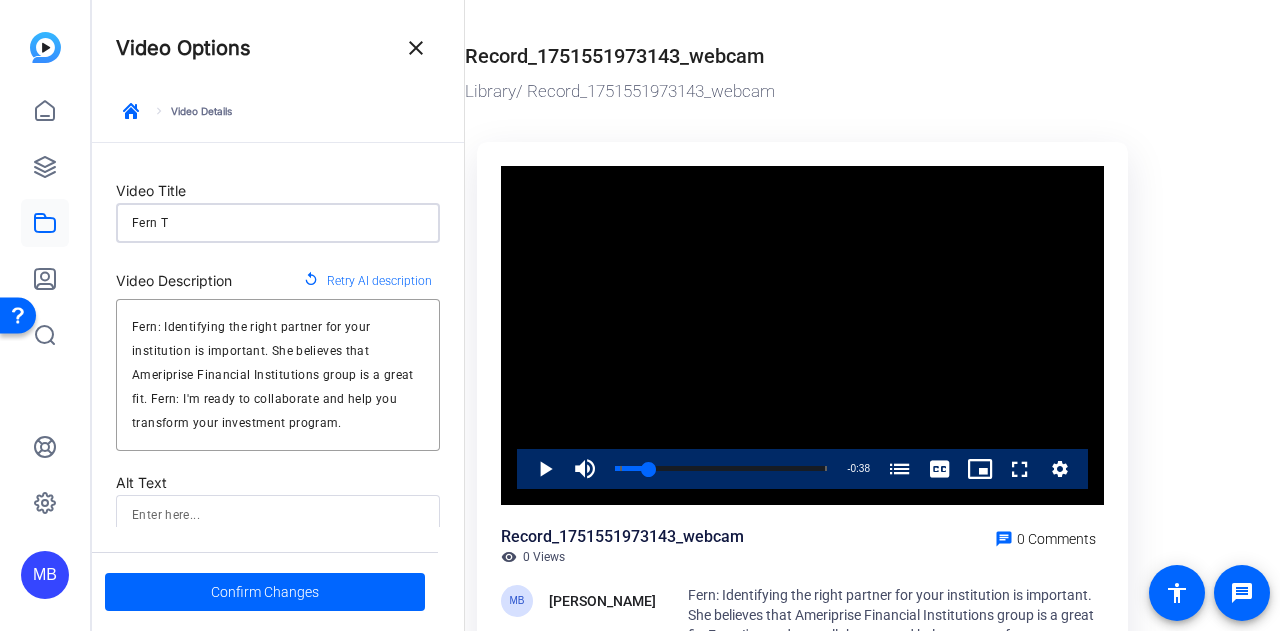 type on "Fern Th" 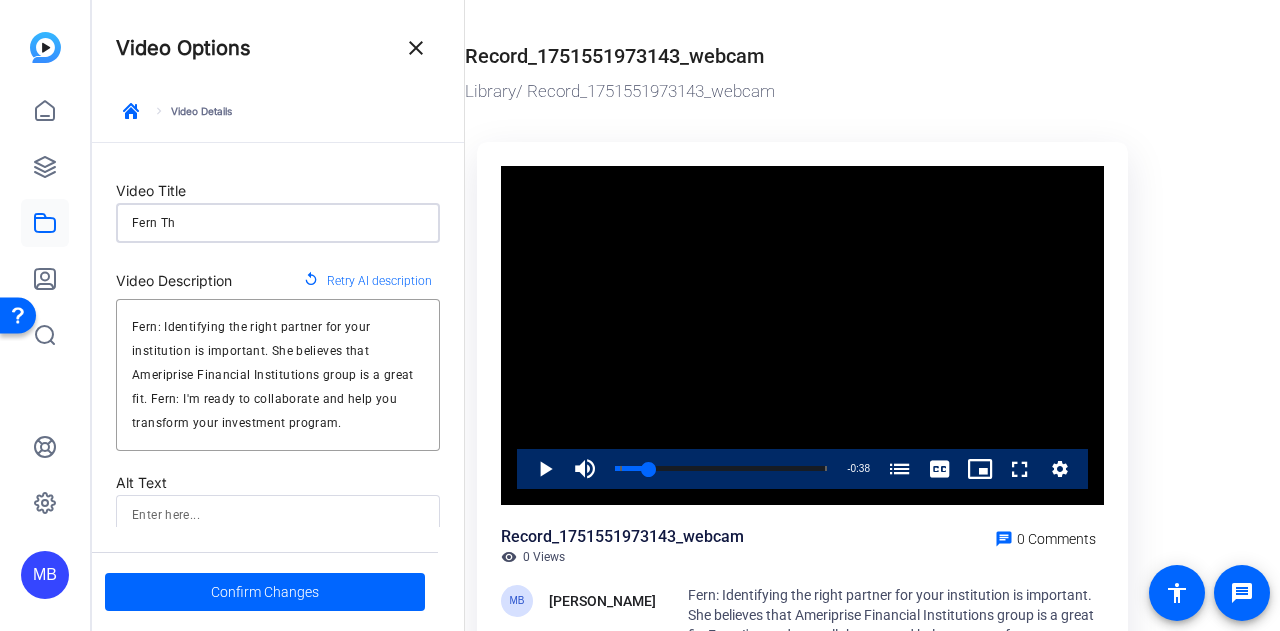 type on "Fern Tha" 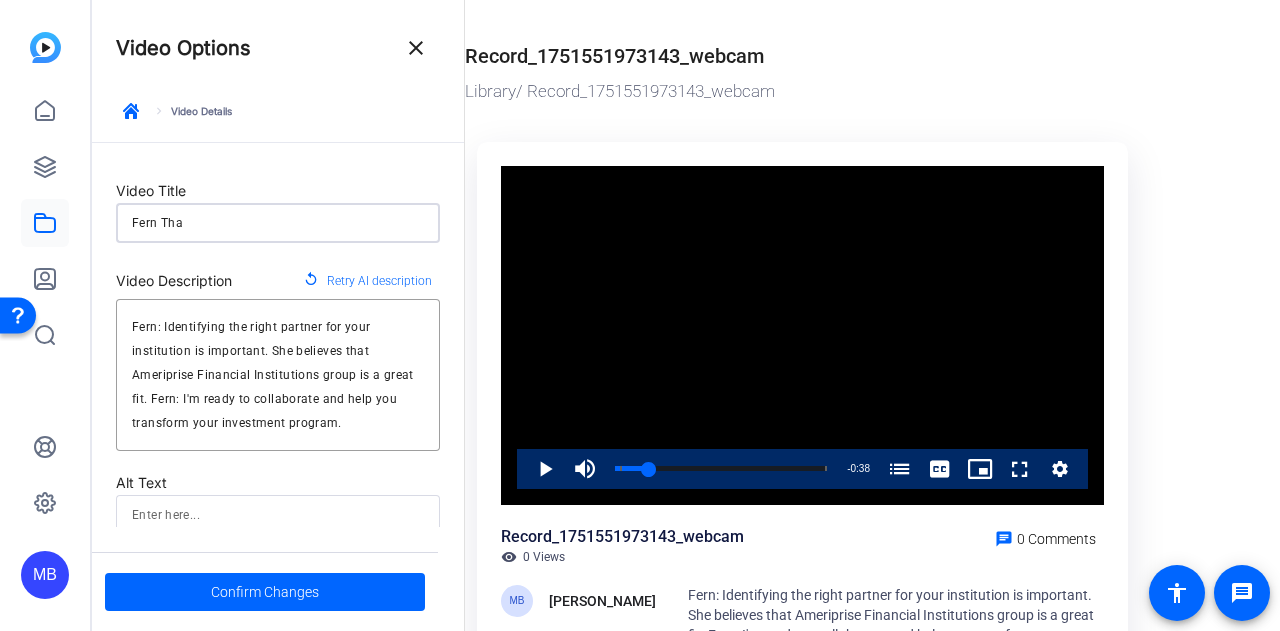 type on "Fern Than" 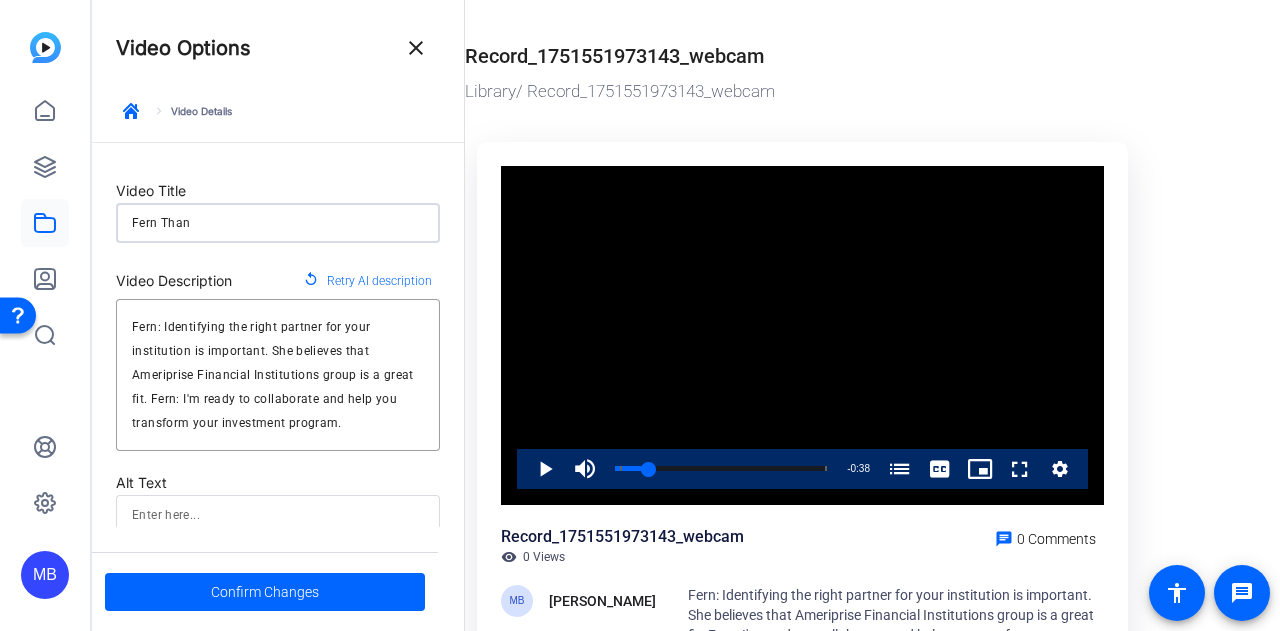 type on "Fern Thank" 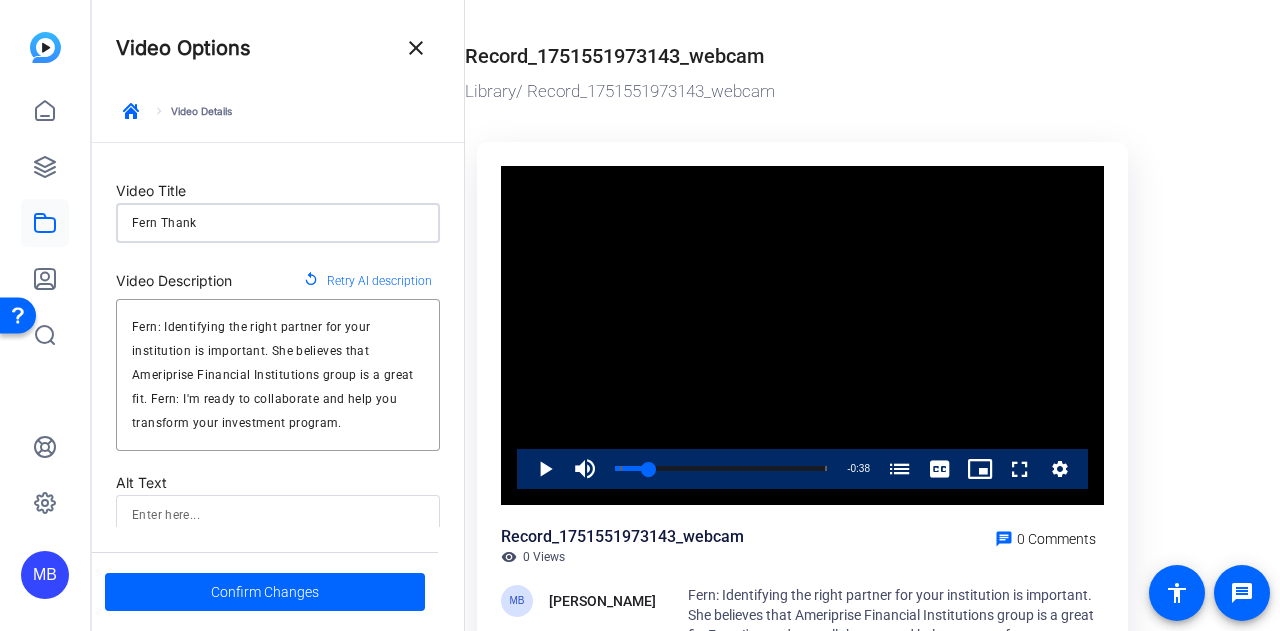 type on "Fern Thank" 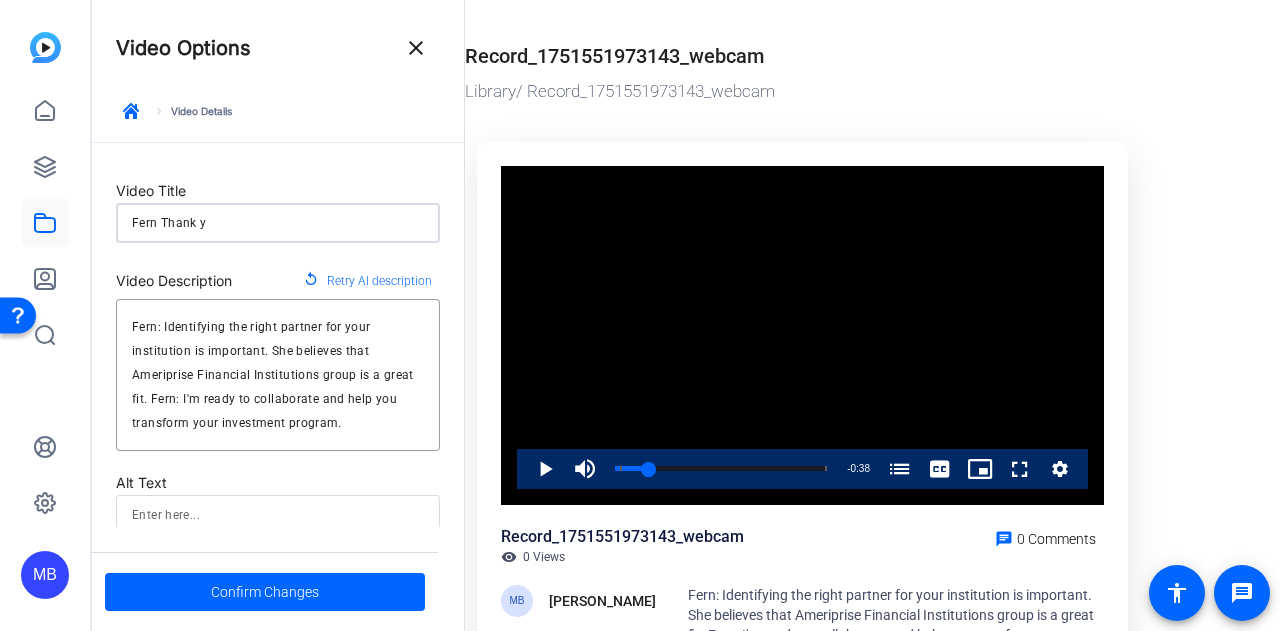 type on "Fern Thank" 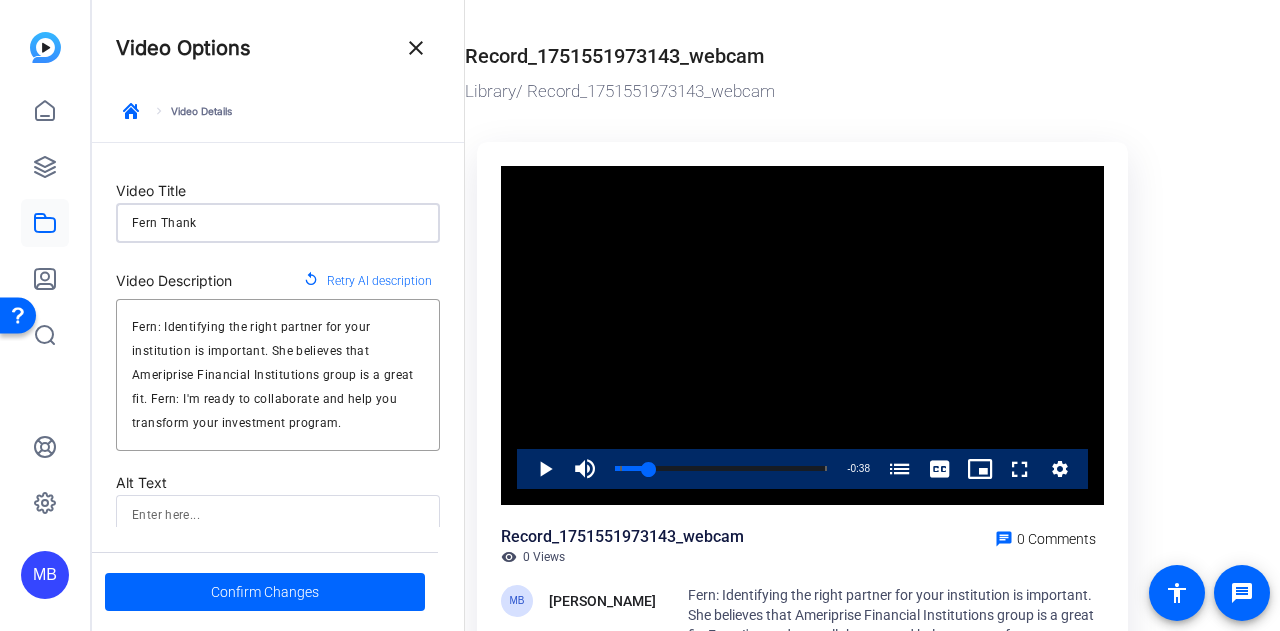 type on "Fern Thank Y" 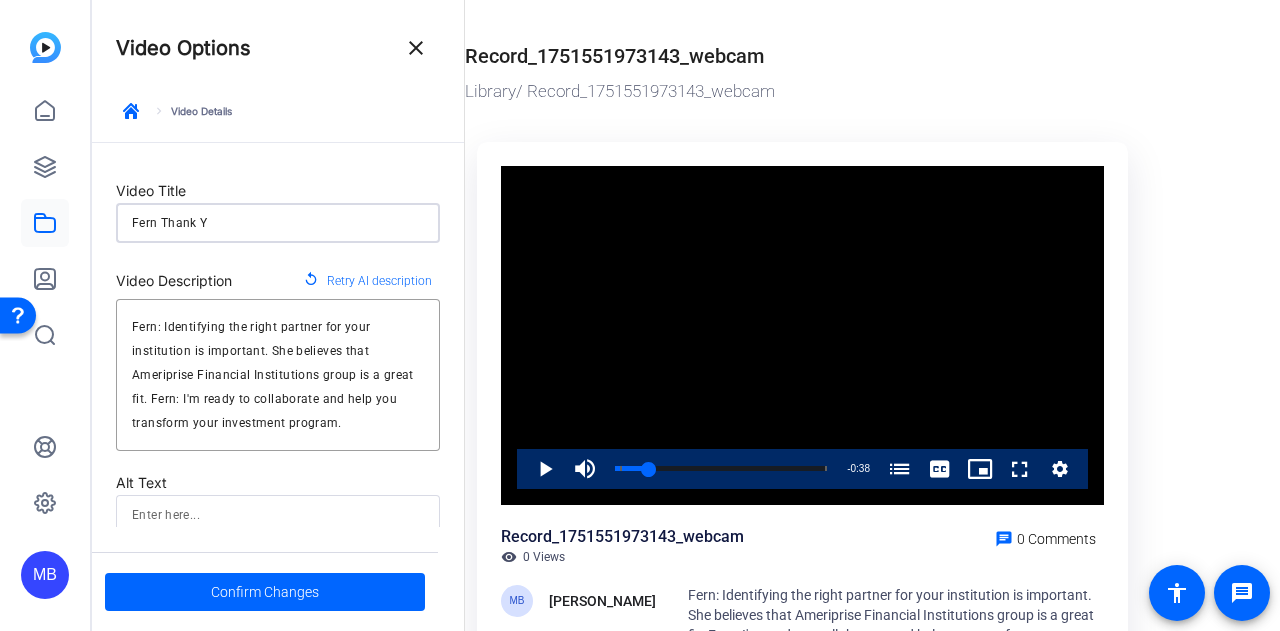 type on "Fern Thank [PERSON_NAME]" 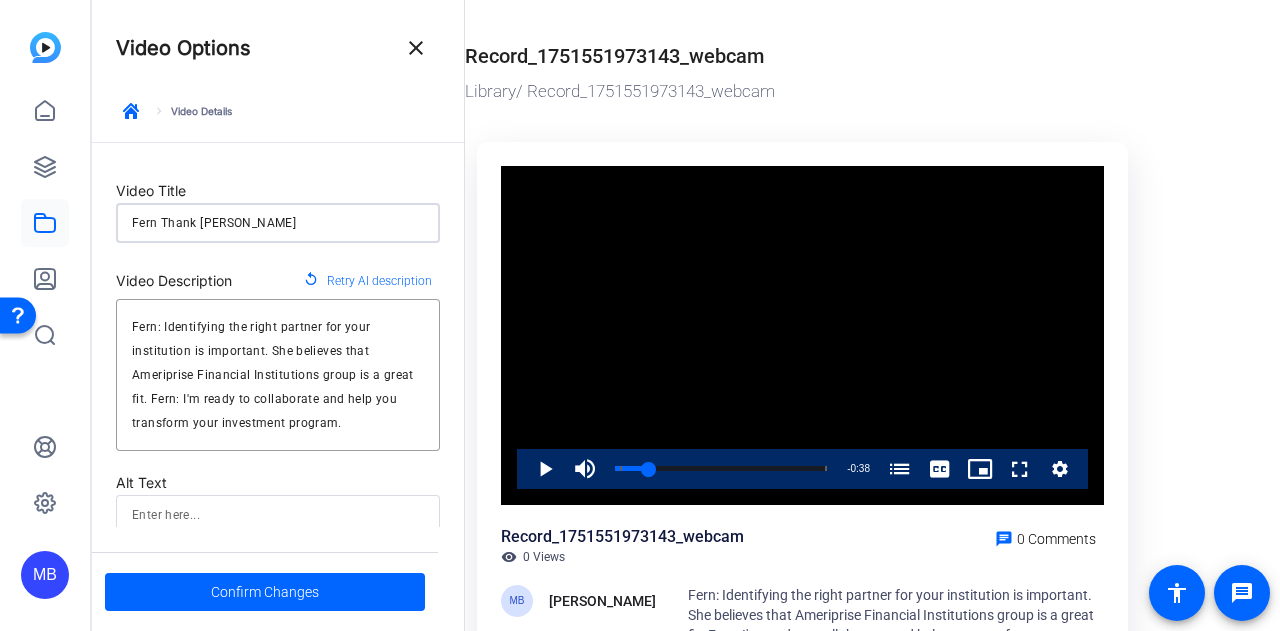type on "Fern Thank You" 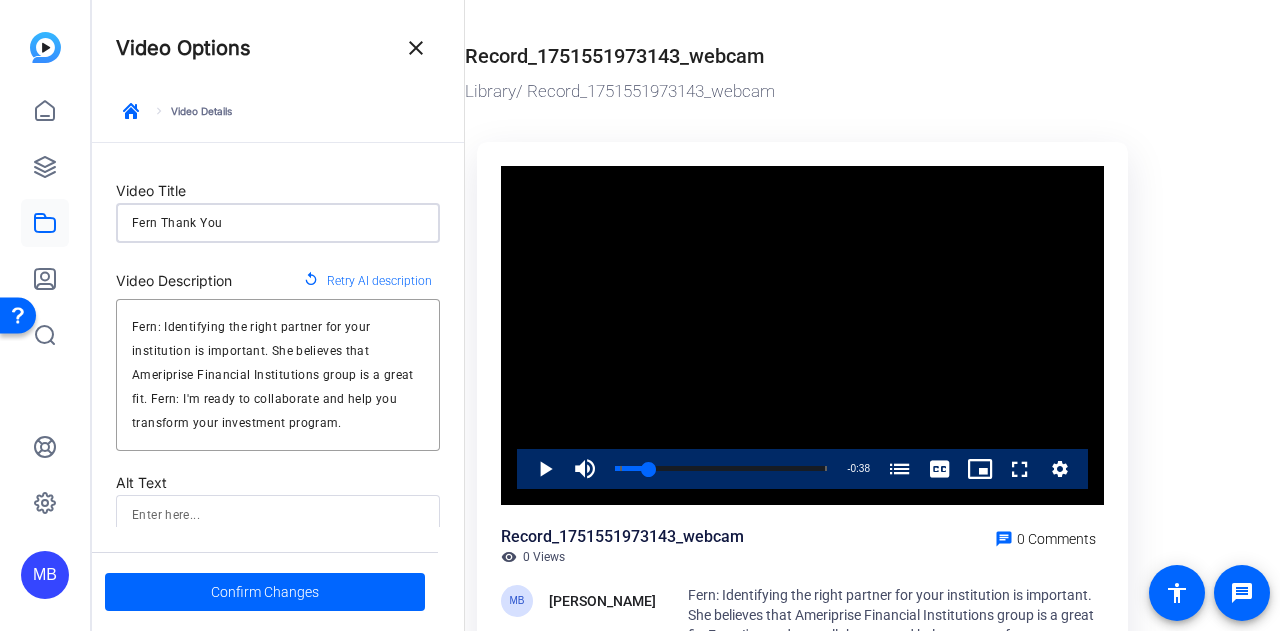 type on "Fern Thank You" 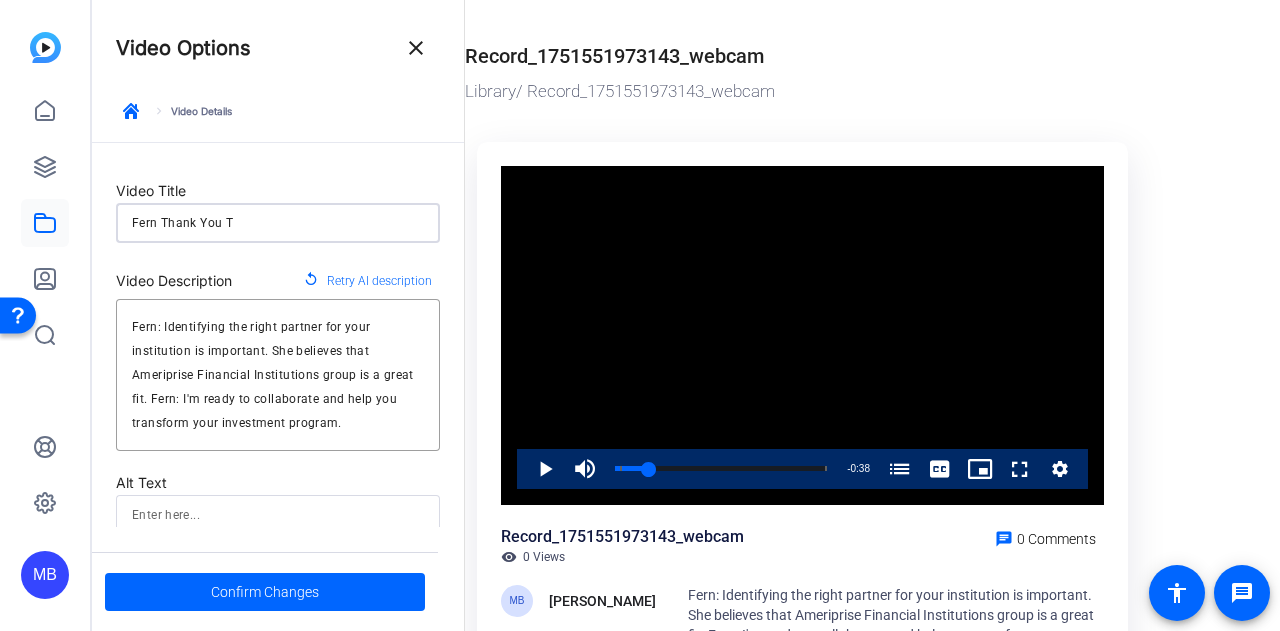 type on "Fern Thank You Te" 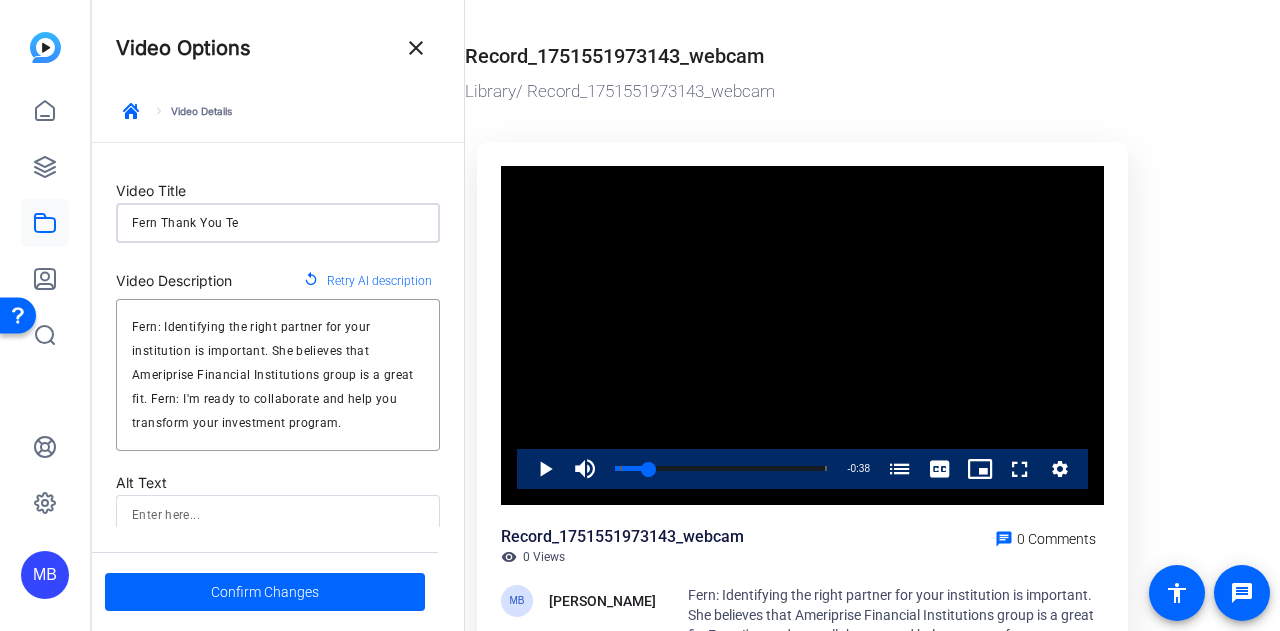 type on "Fern Thank You Tes" 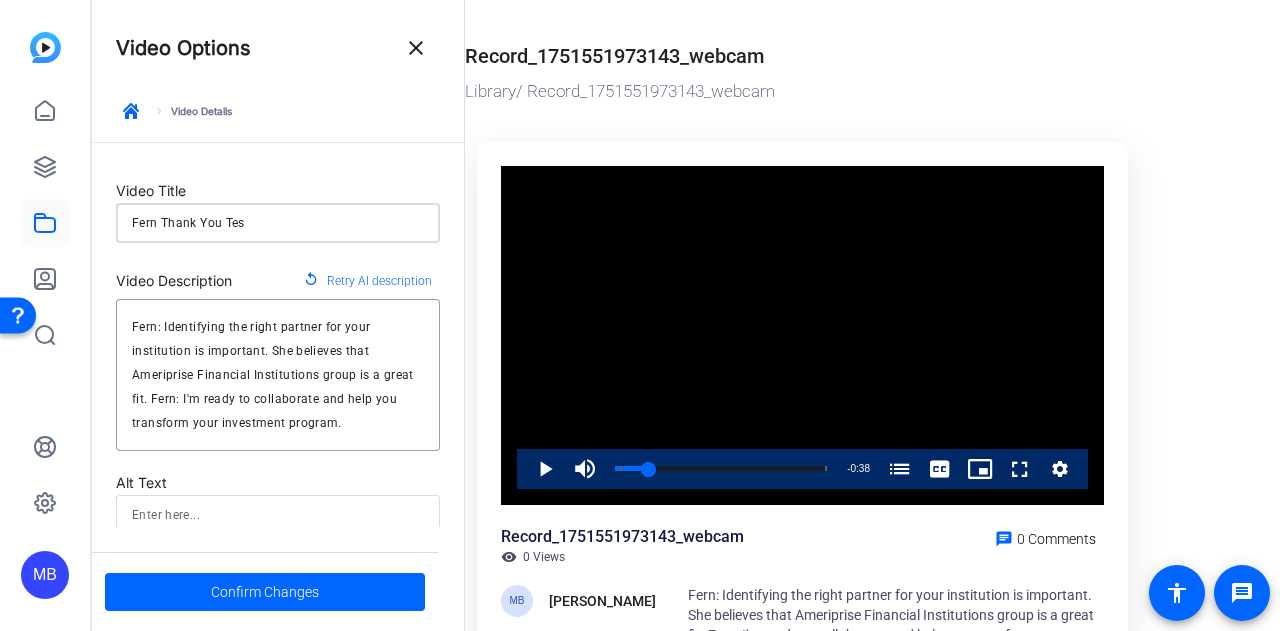 type on "Fern Thank You Test" 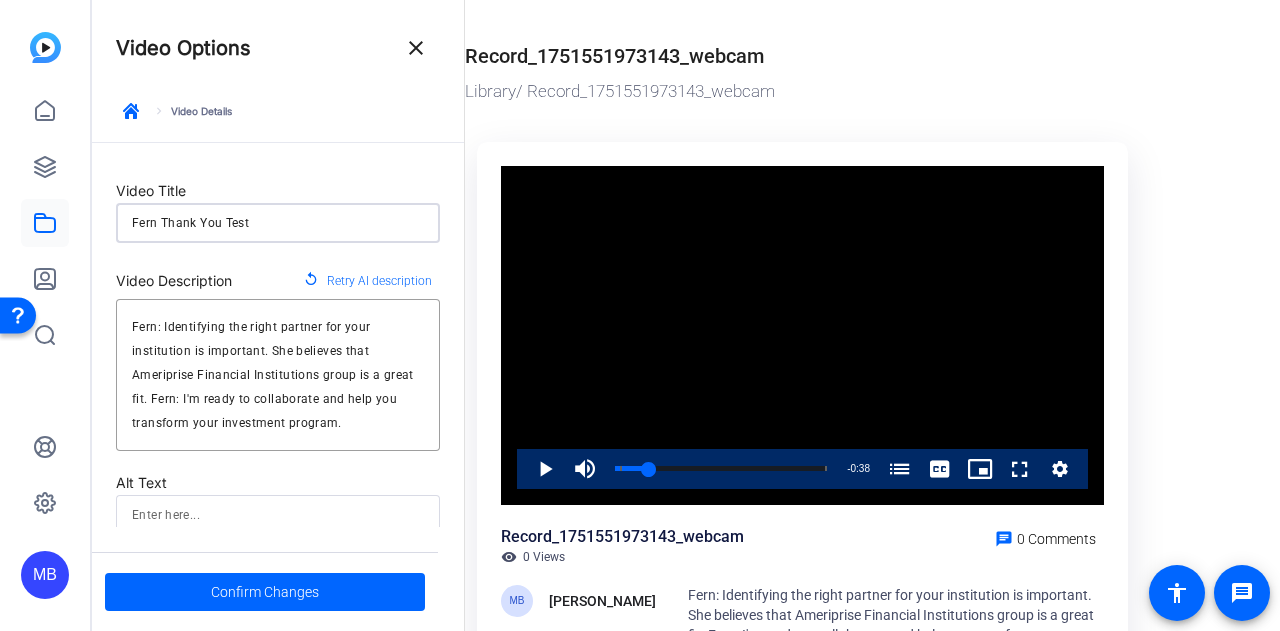 type on "Fern Thank You Test" 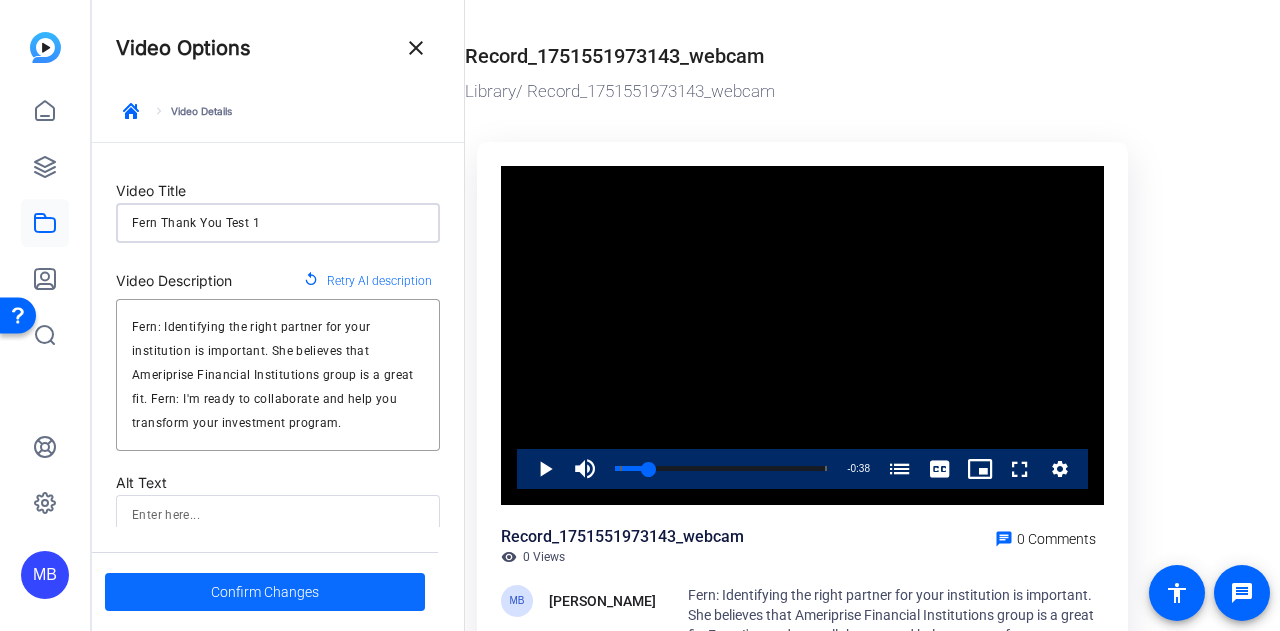 type on "Fern Thank You Test 1" 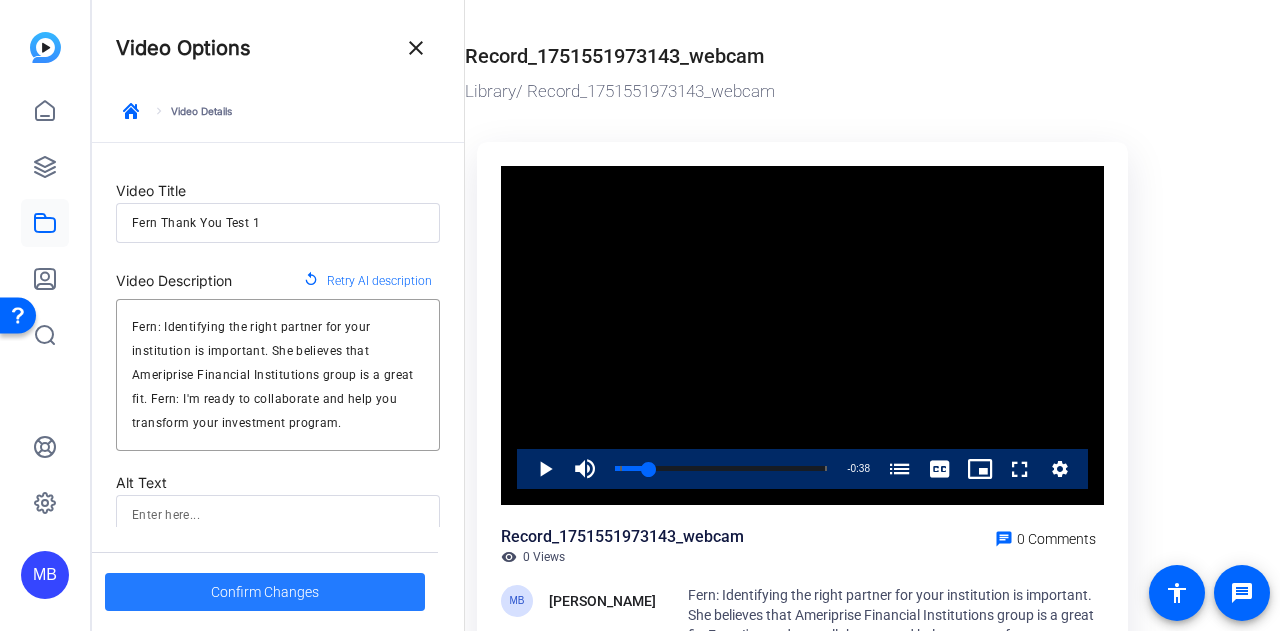 click on "Confirm Changes" 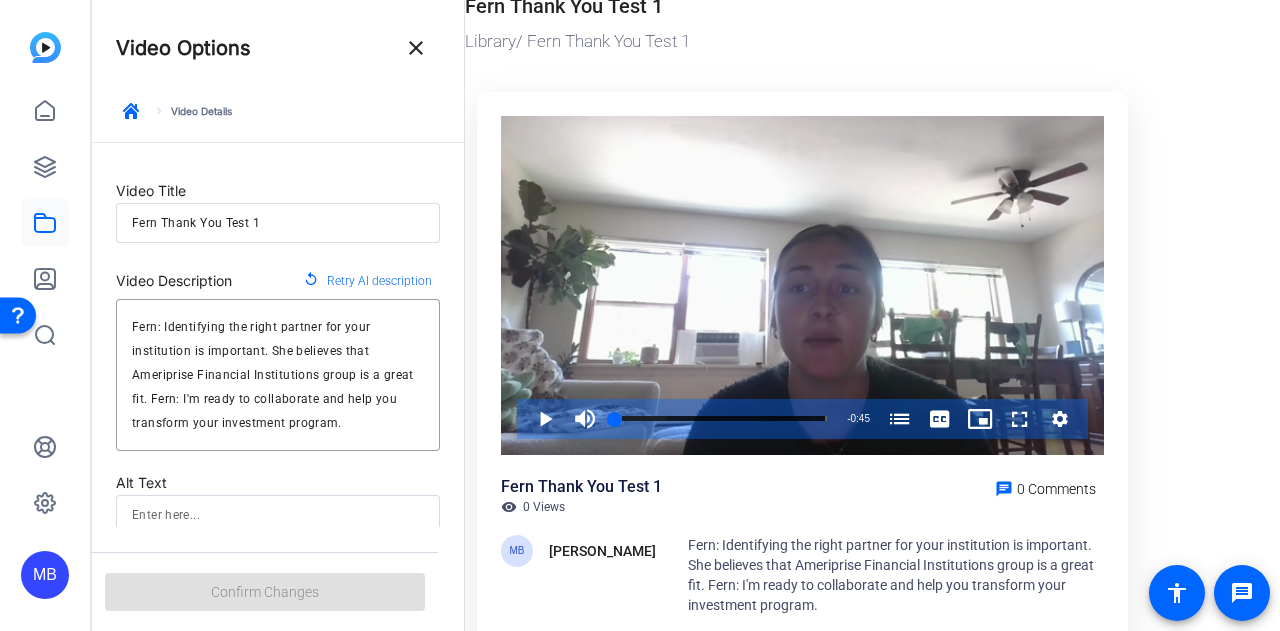 scroll, scrollTop: 51, scrollLeft: 0, axis: vertical 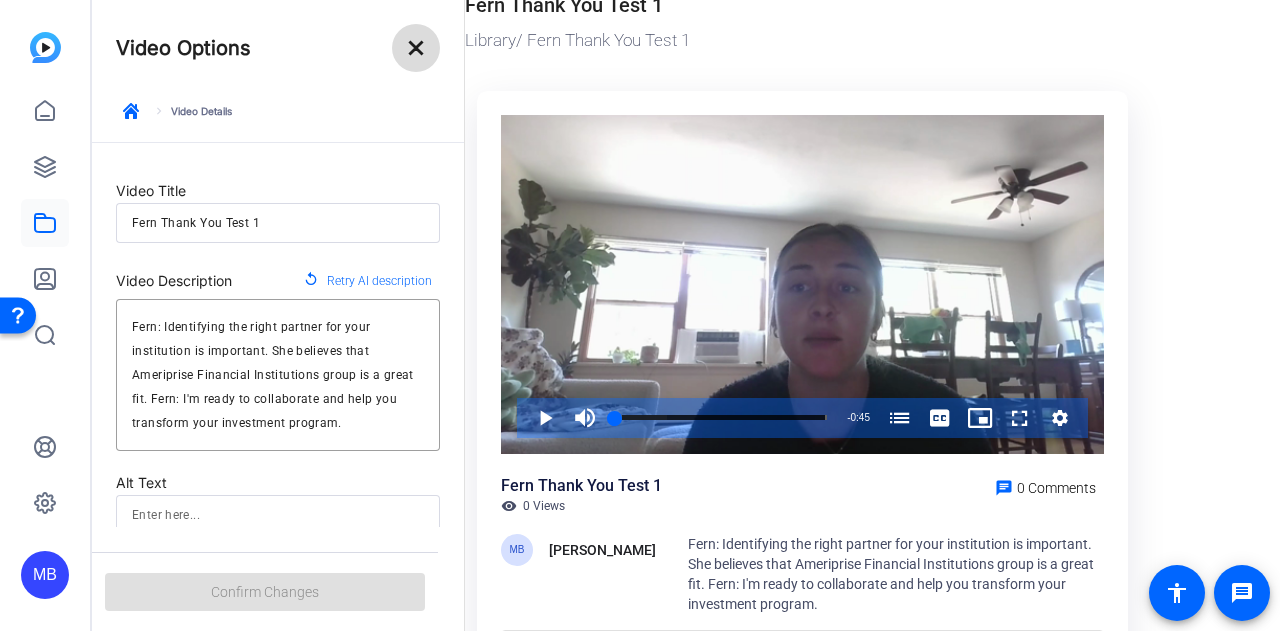 click on "close" 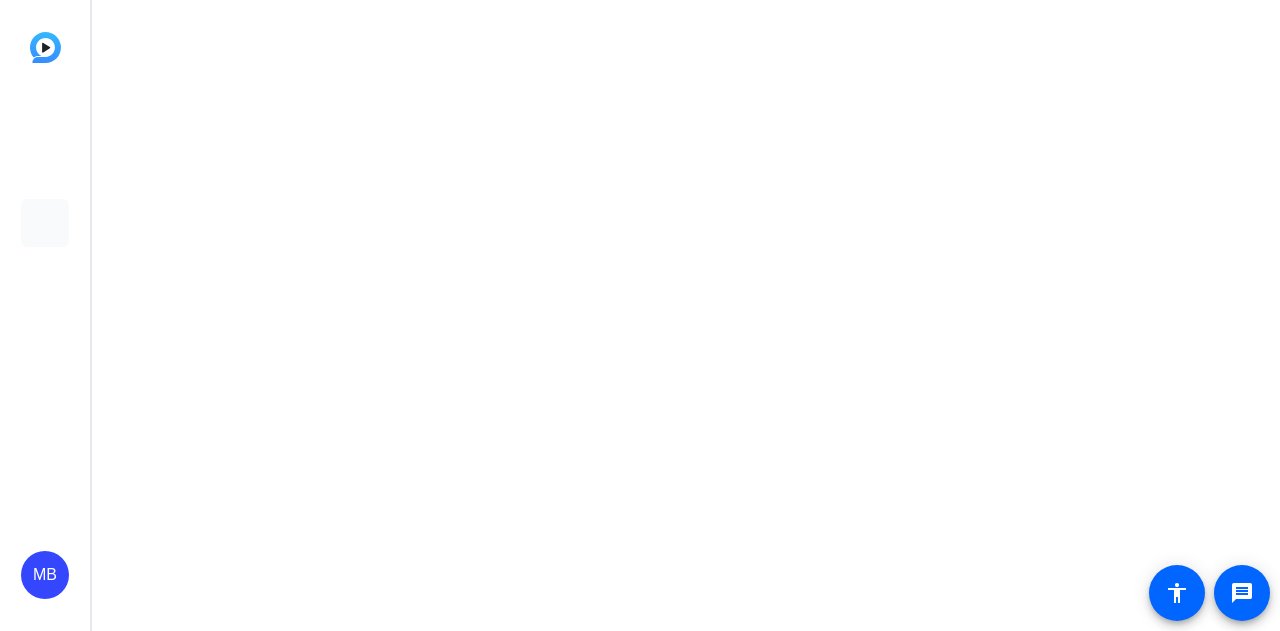 scroll, scrollTop: 0, scrollLeft: 0, axis: both 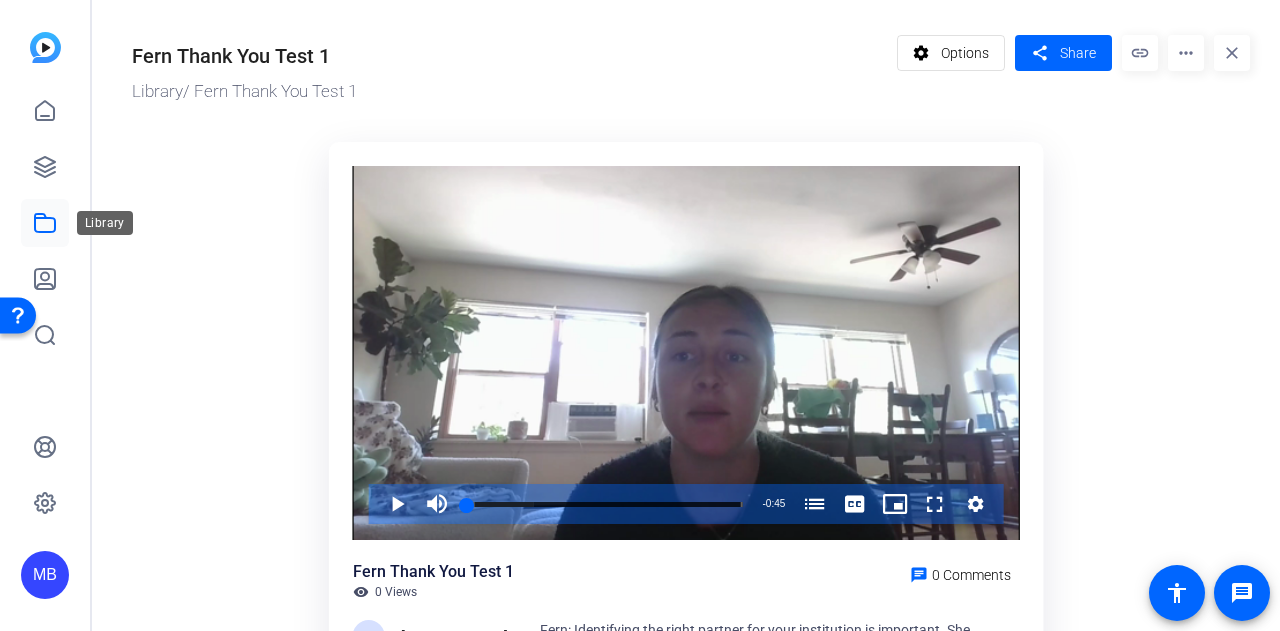 click 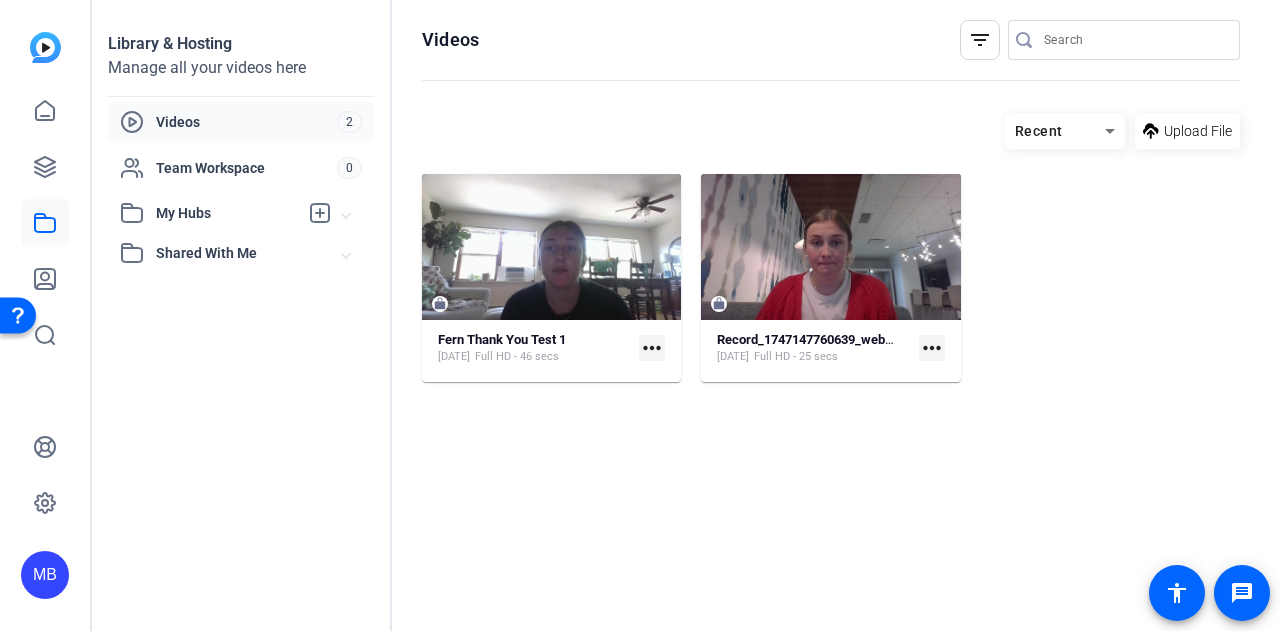 click on "more_horiz" 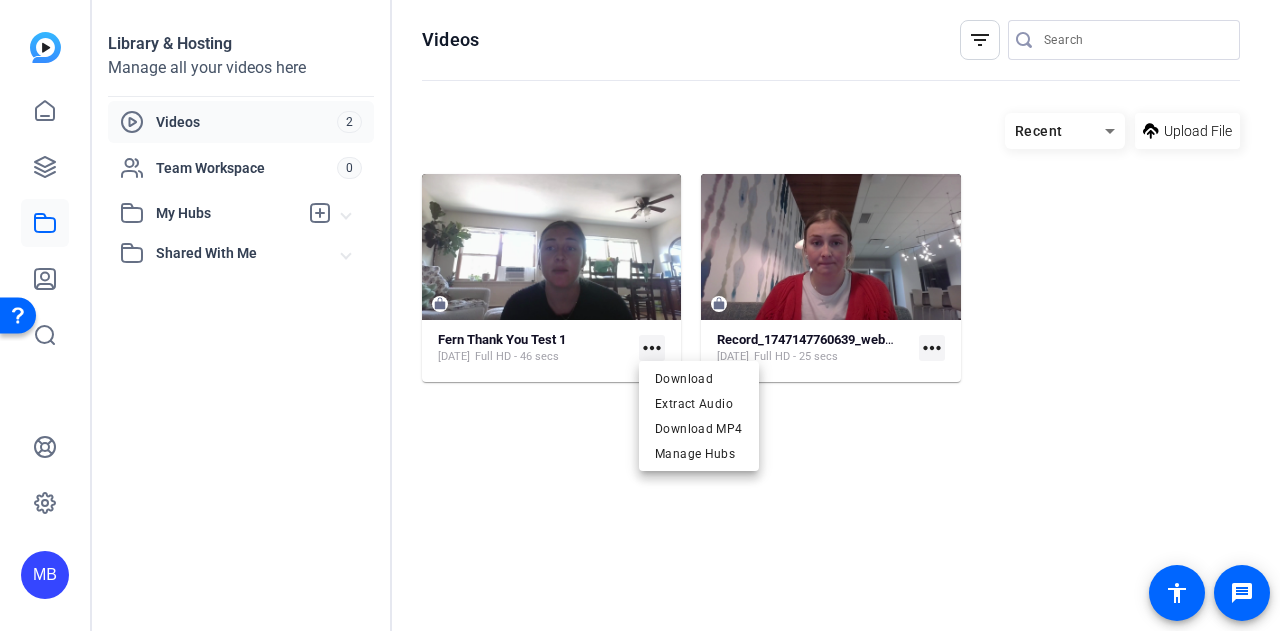 click at bounding box center [640, 315] 